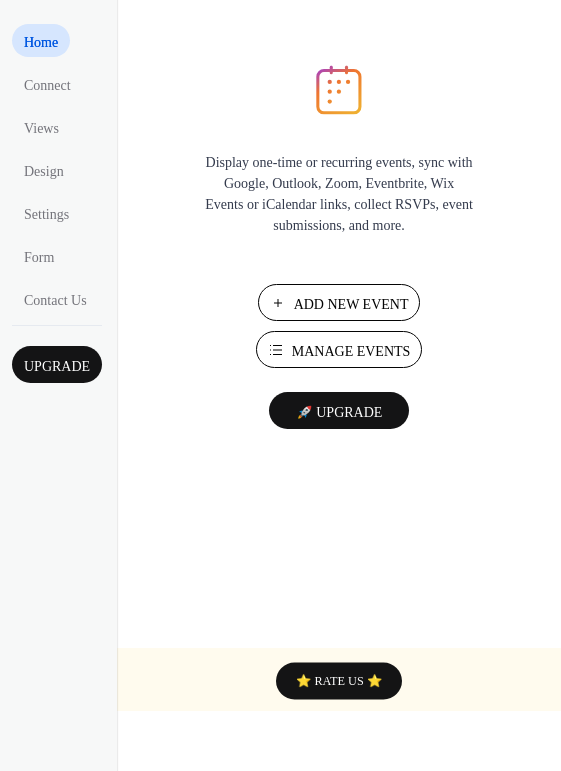 scroll, scrollTop: 0, scrollLeft: 0, axis: both 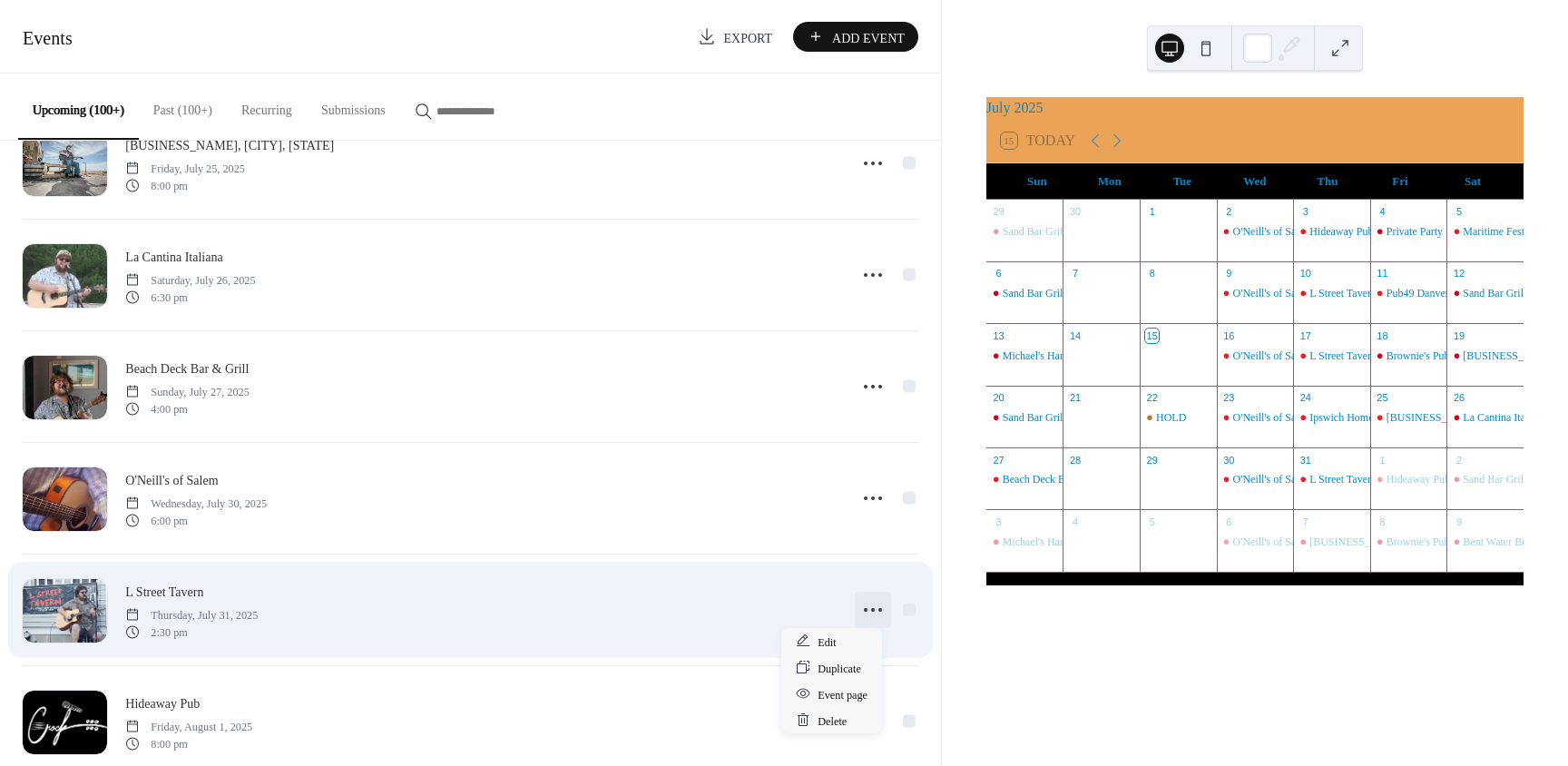 click 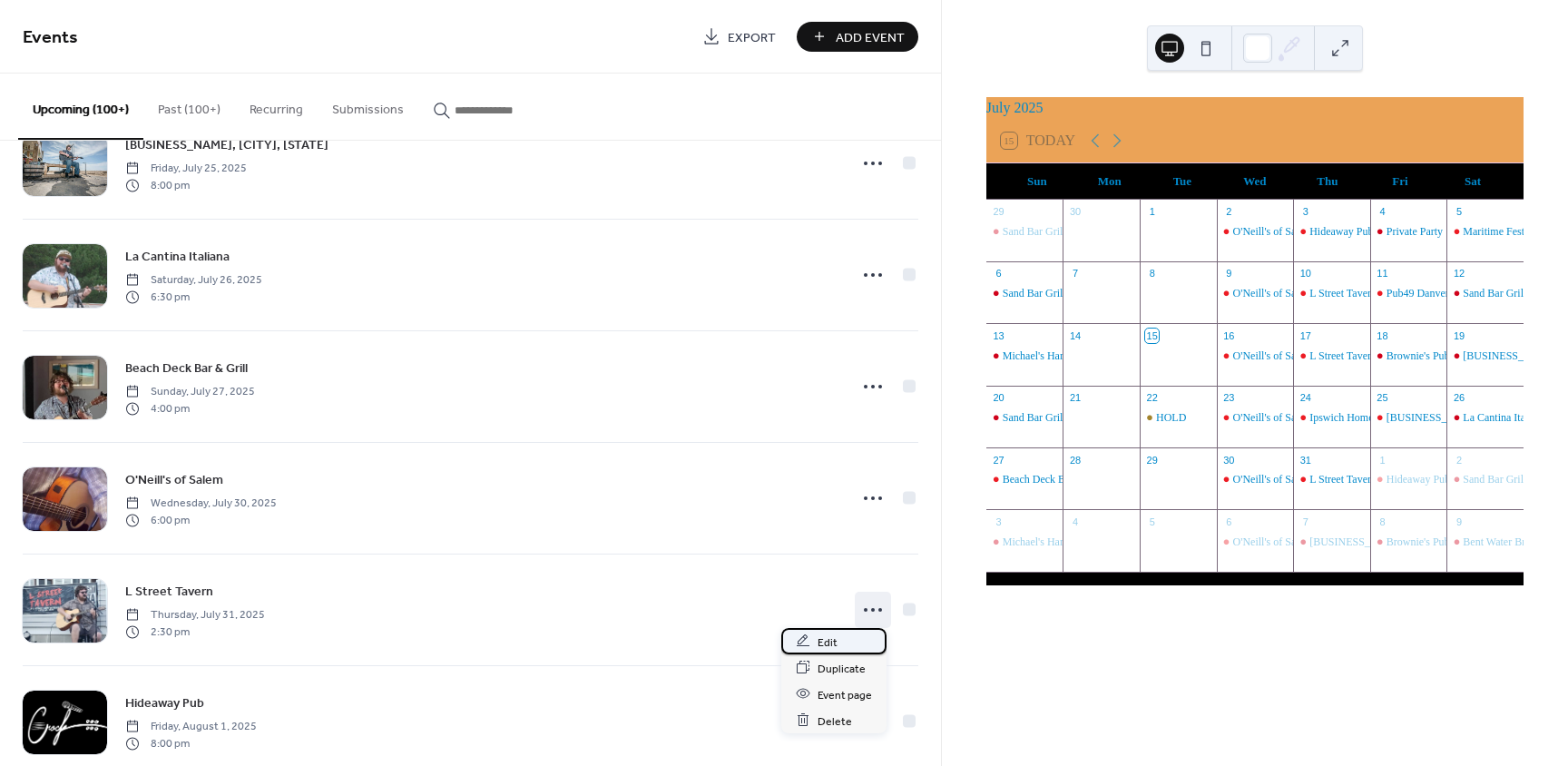 click on "Edit" at bounding box center (834, 641) 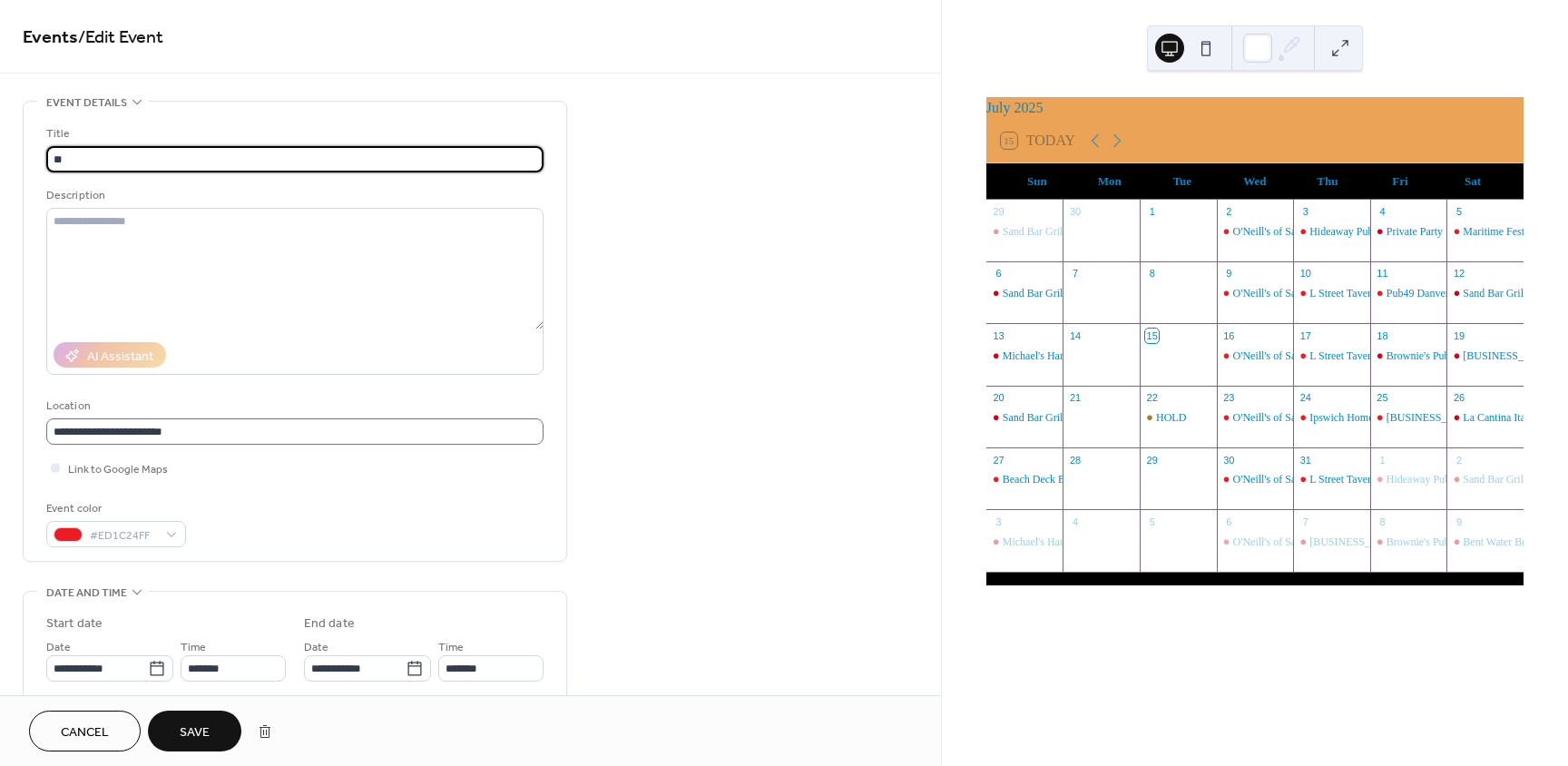 type on "*" 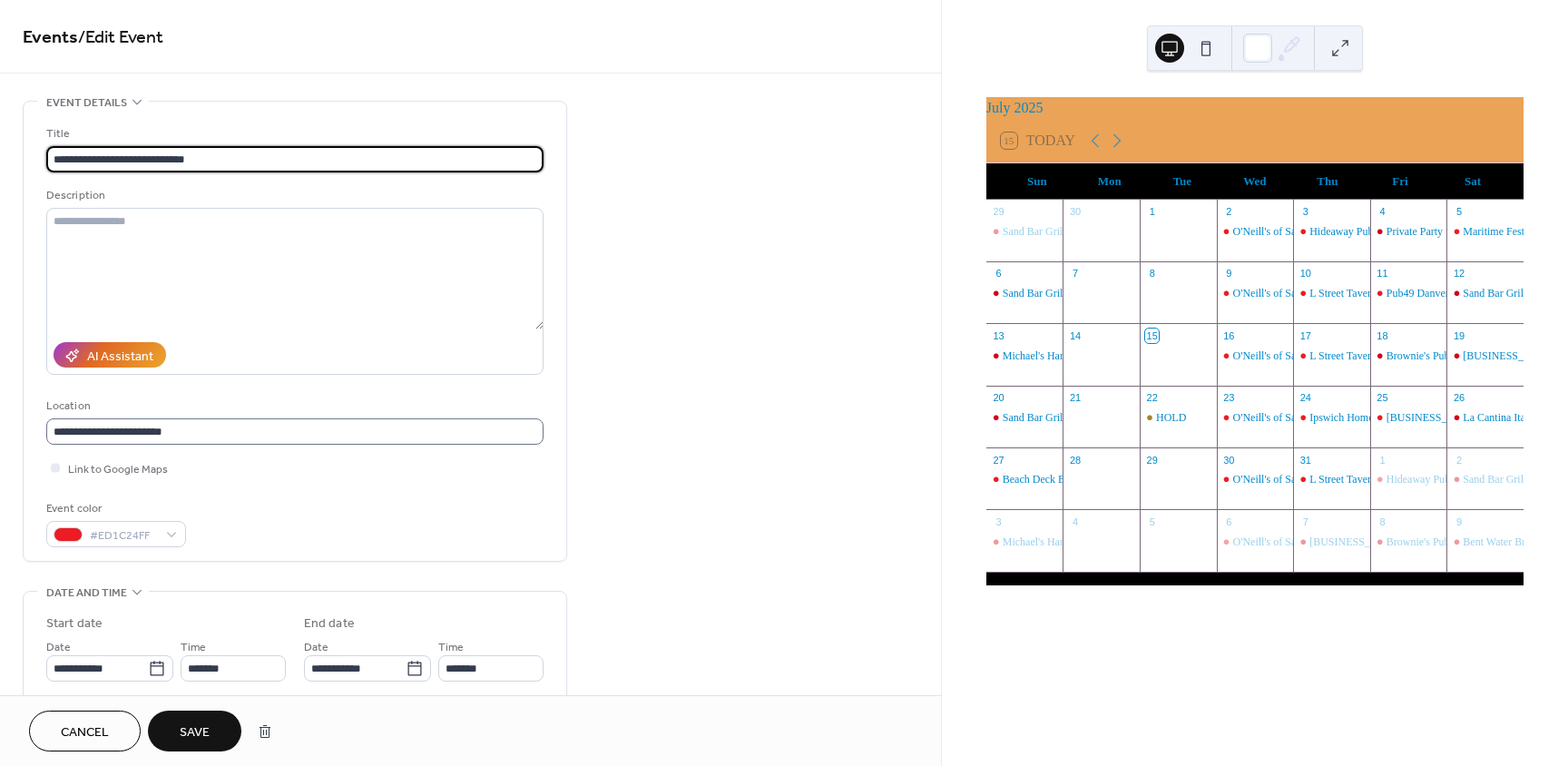 type on "**********" 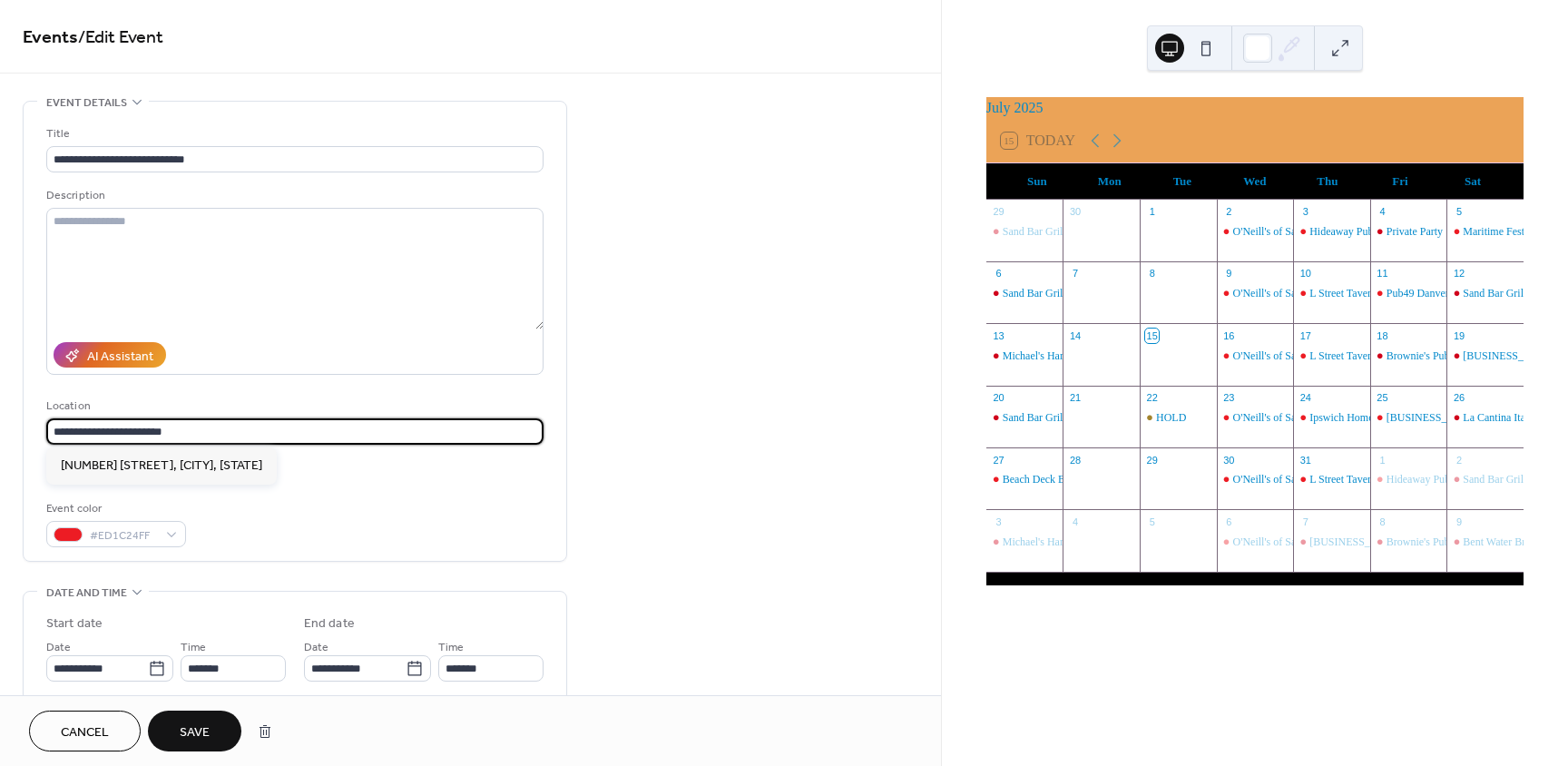 drag, startPoint x: 258, startPoint y: 431, endPoint x: -83, endPoint y: 435, distance: 341.02346 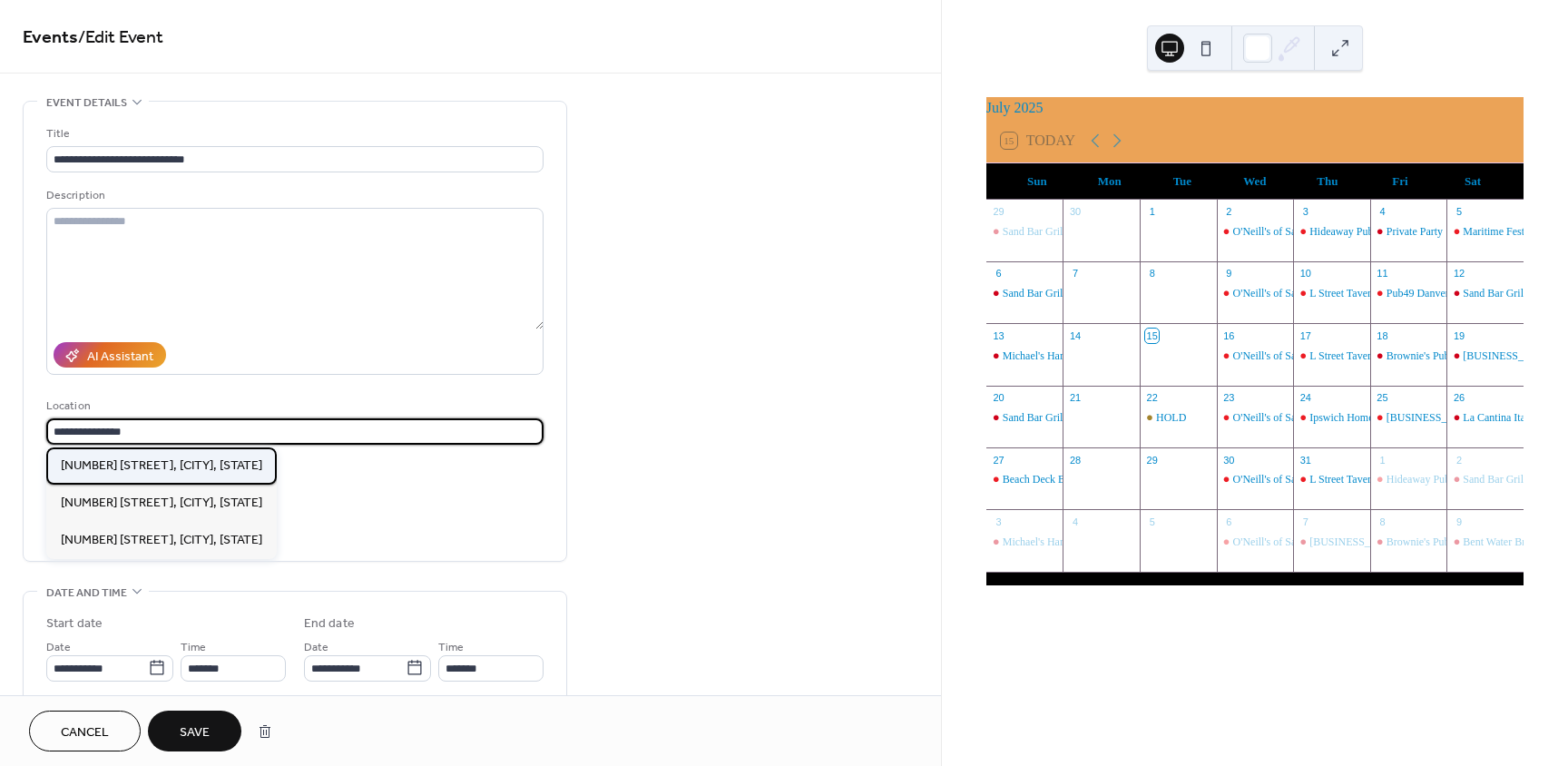 scroll, scrollTop: 0, scrollLeft: 0, axis: both 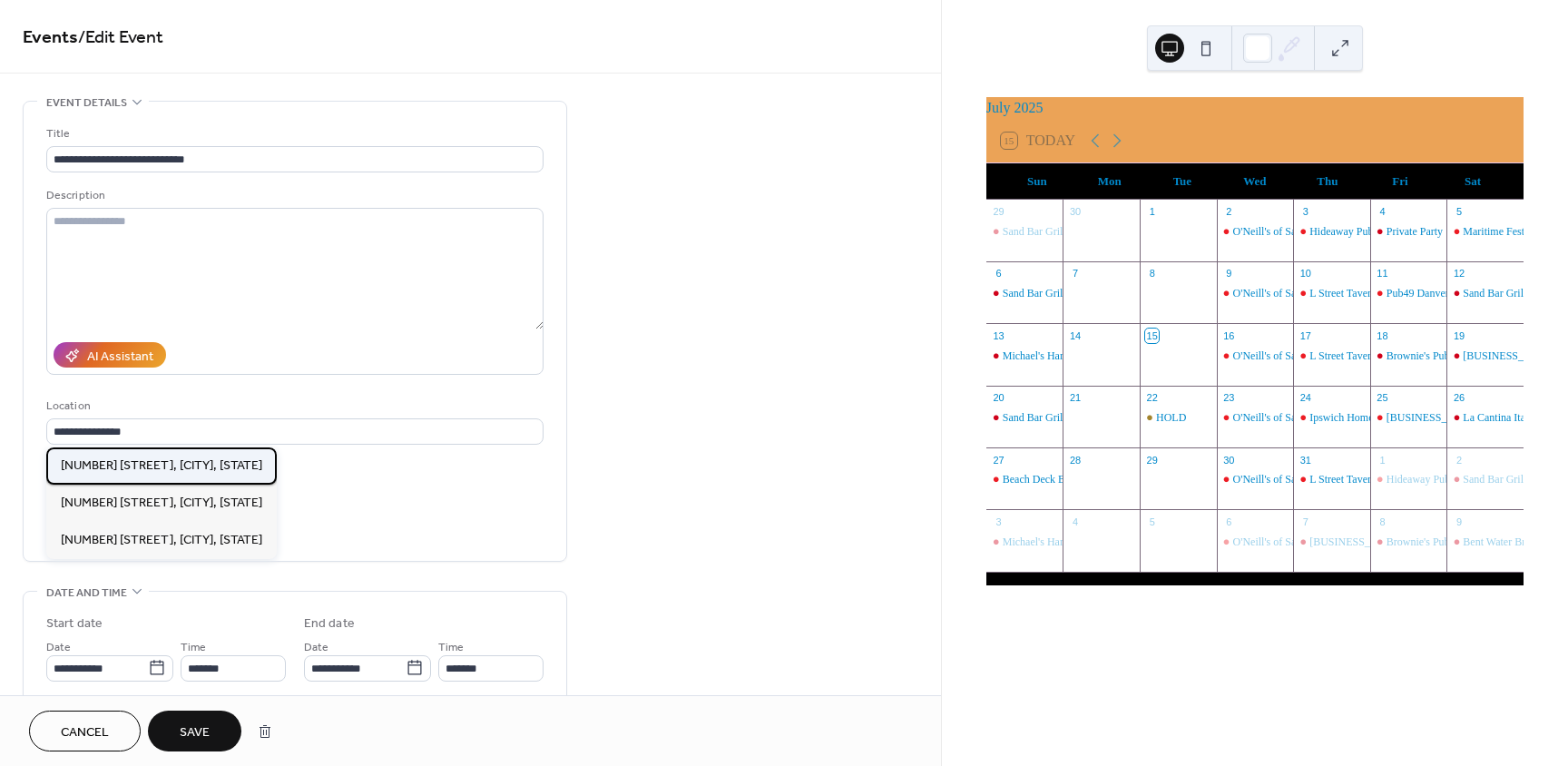 click on "[NUMBER] [STREET], [CITY], [STATE]" at bounding box center (162, 466) 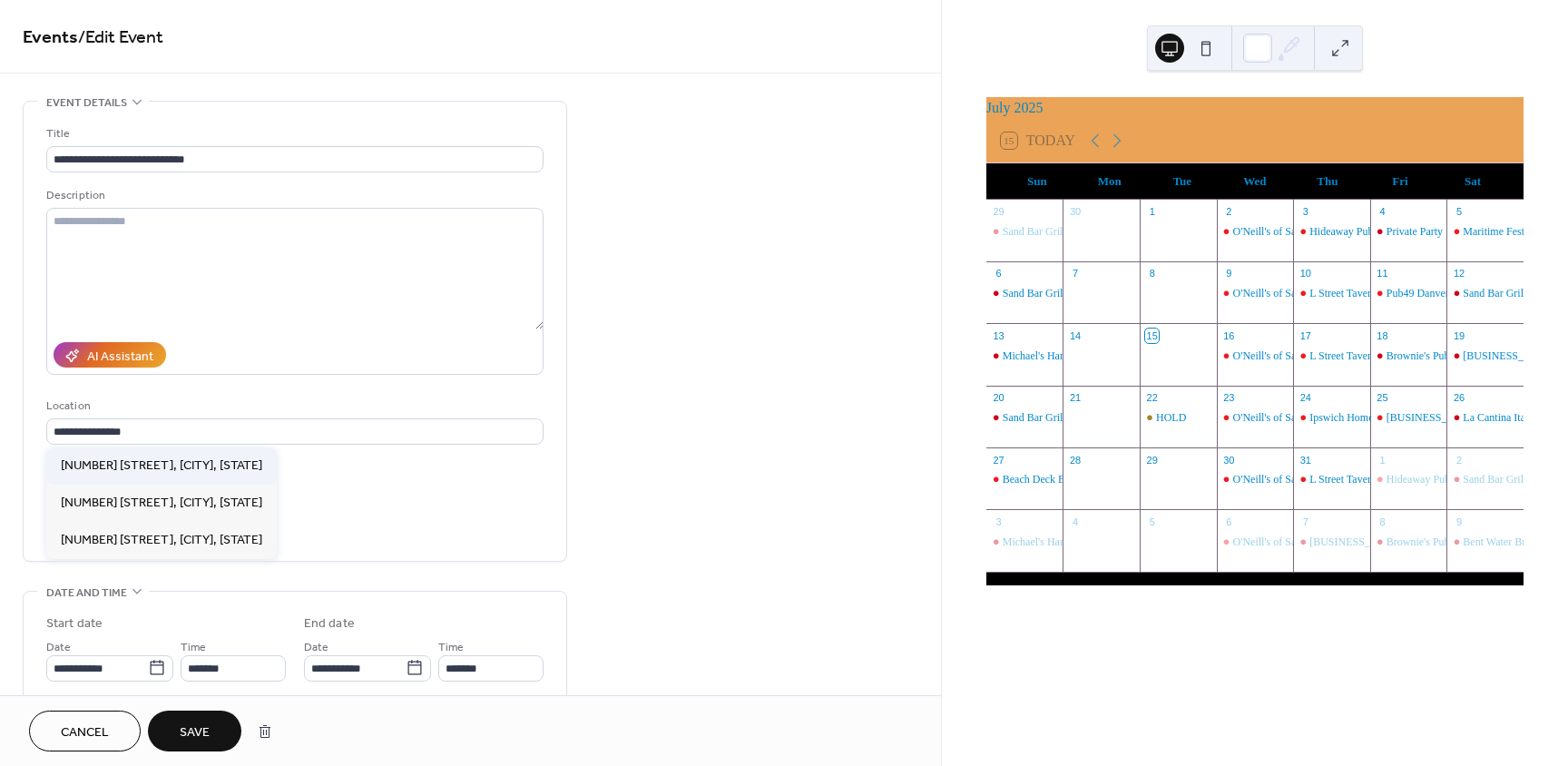 type on "**********" 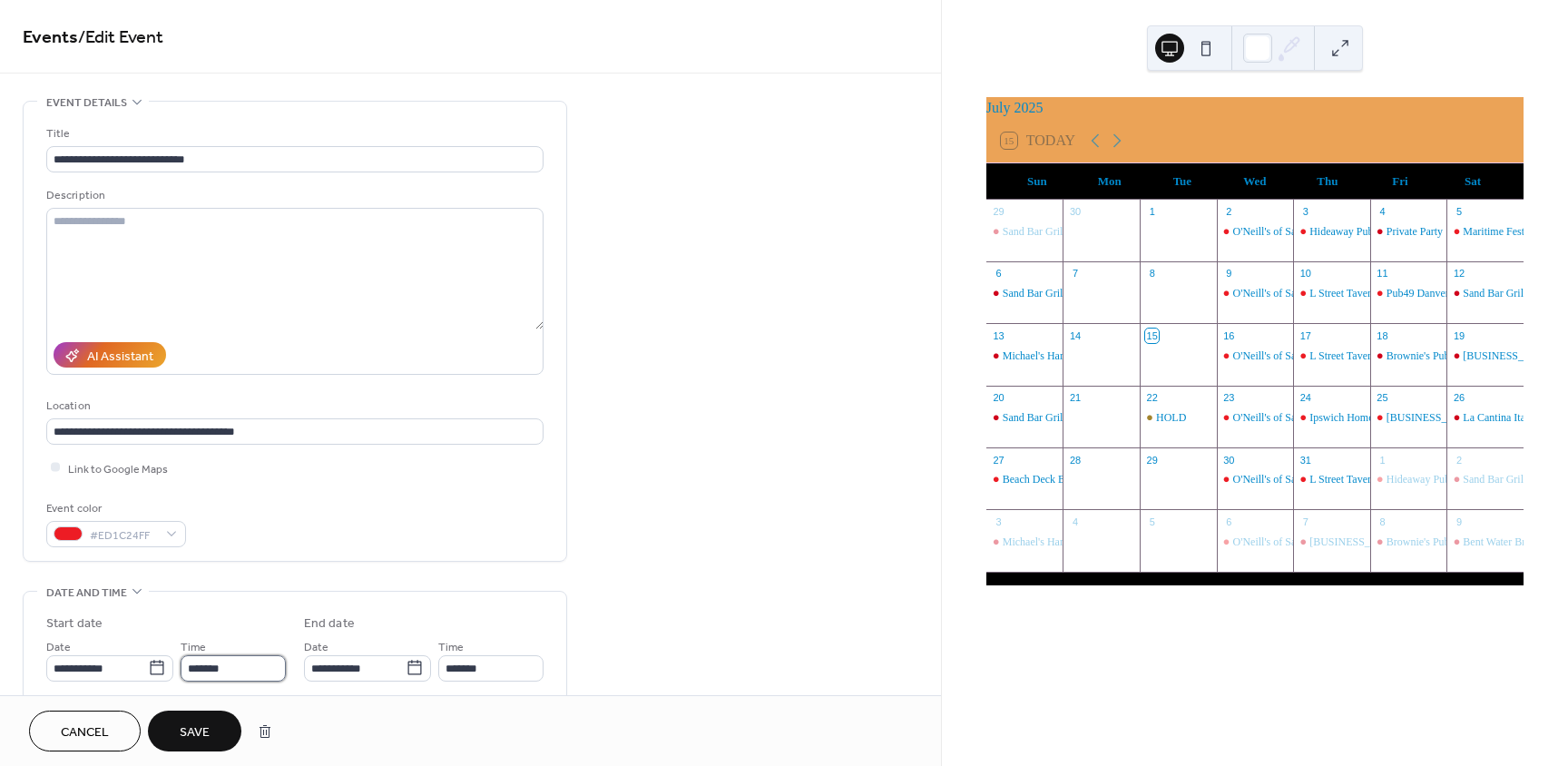 click on "*******" at bounding box center (233, 668) 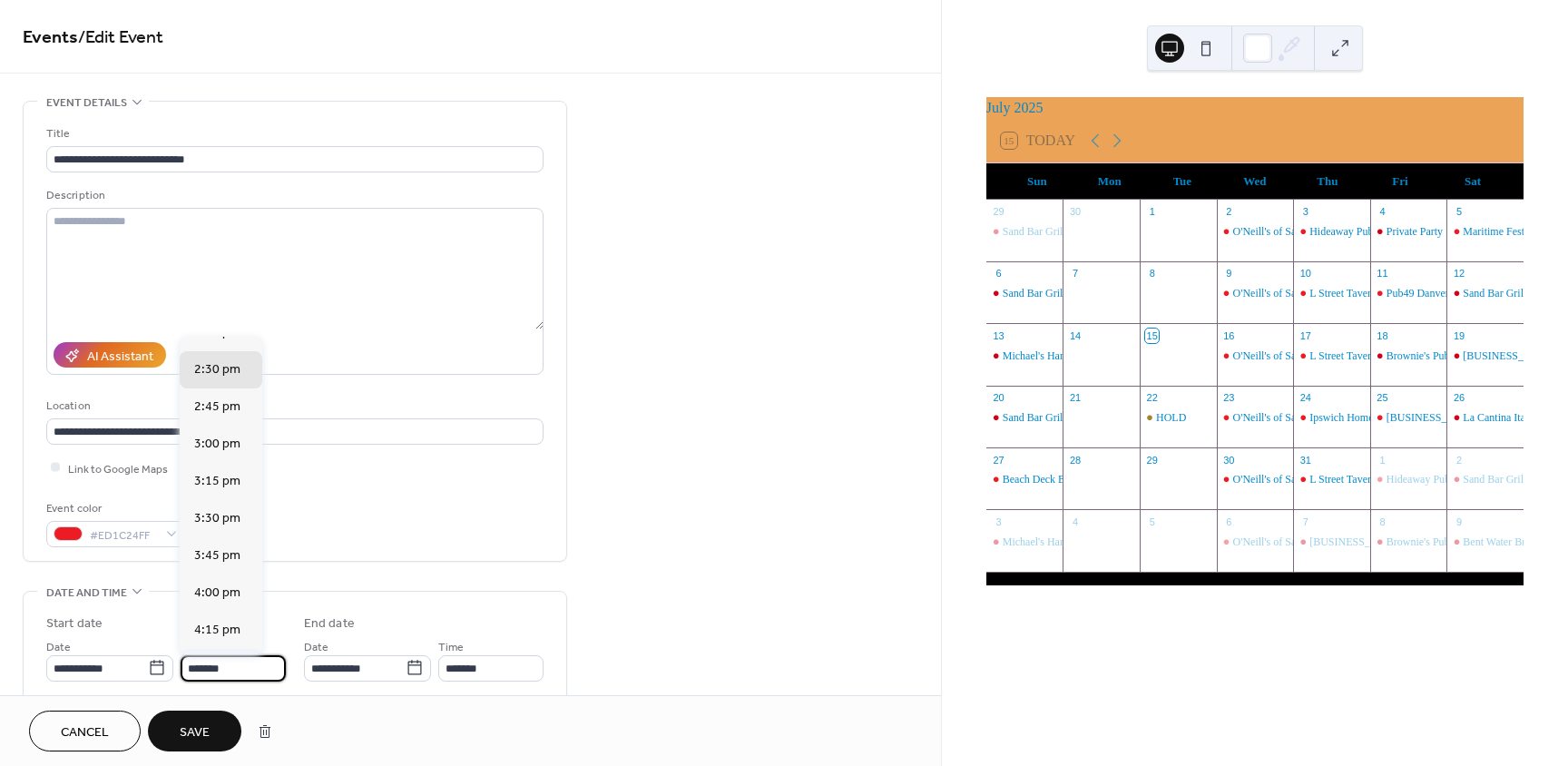 scroll, scrollTop: 2552, scrollLeft: 0, axis: vertical 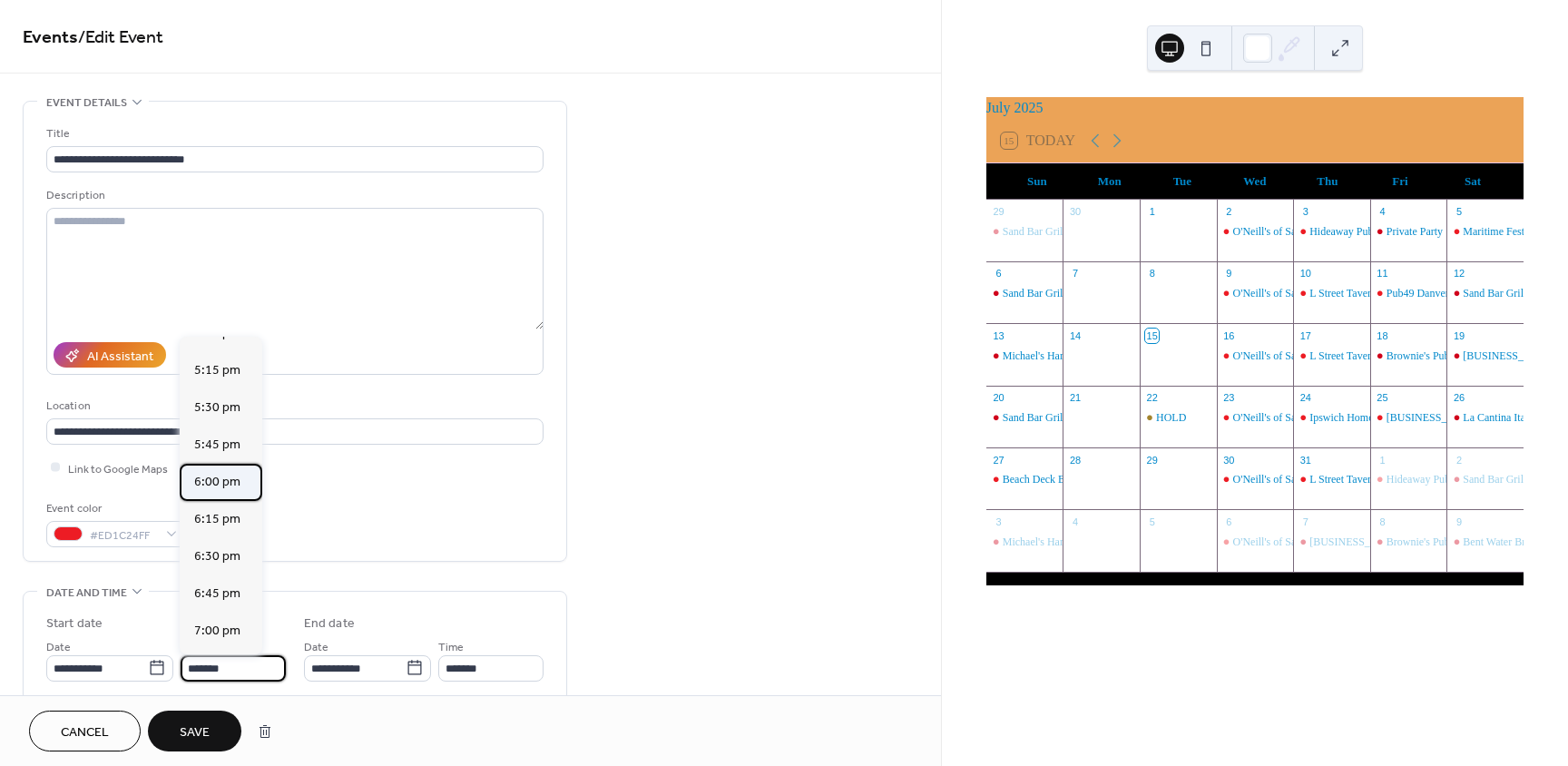 click on "6:00 pm" at bounding box center (217, 481) 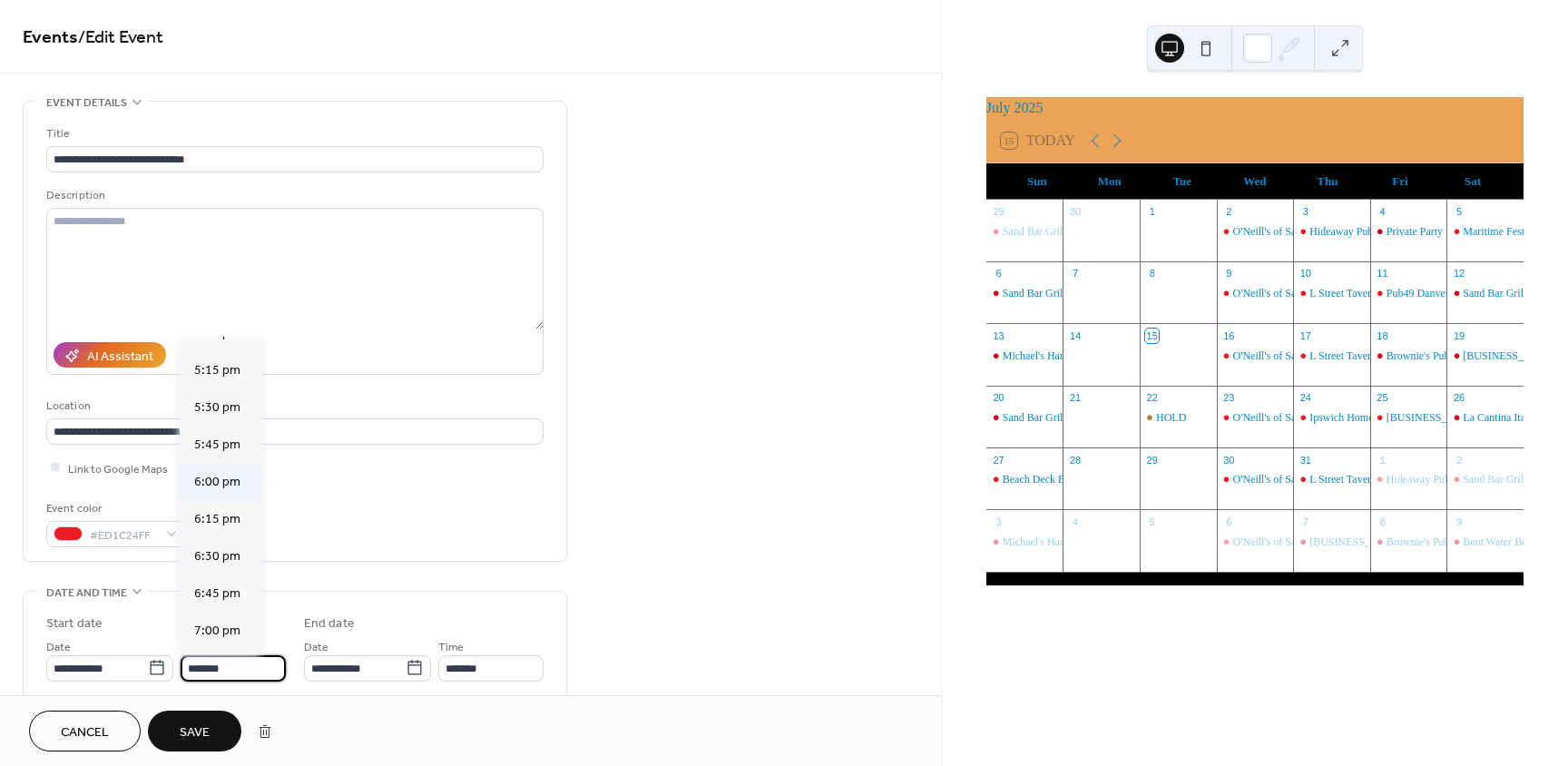 type on "*******" 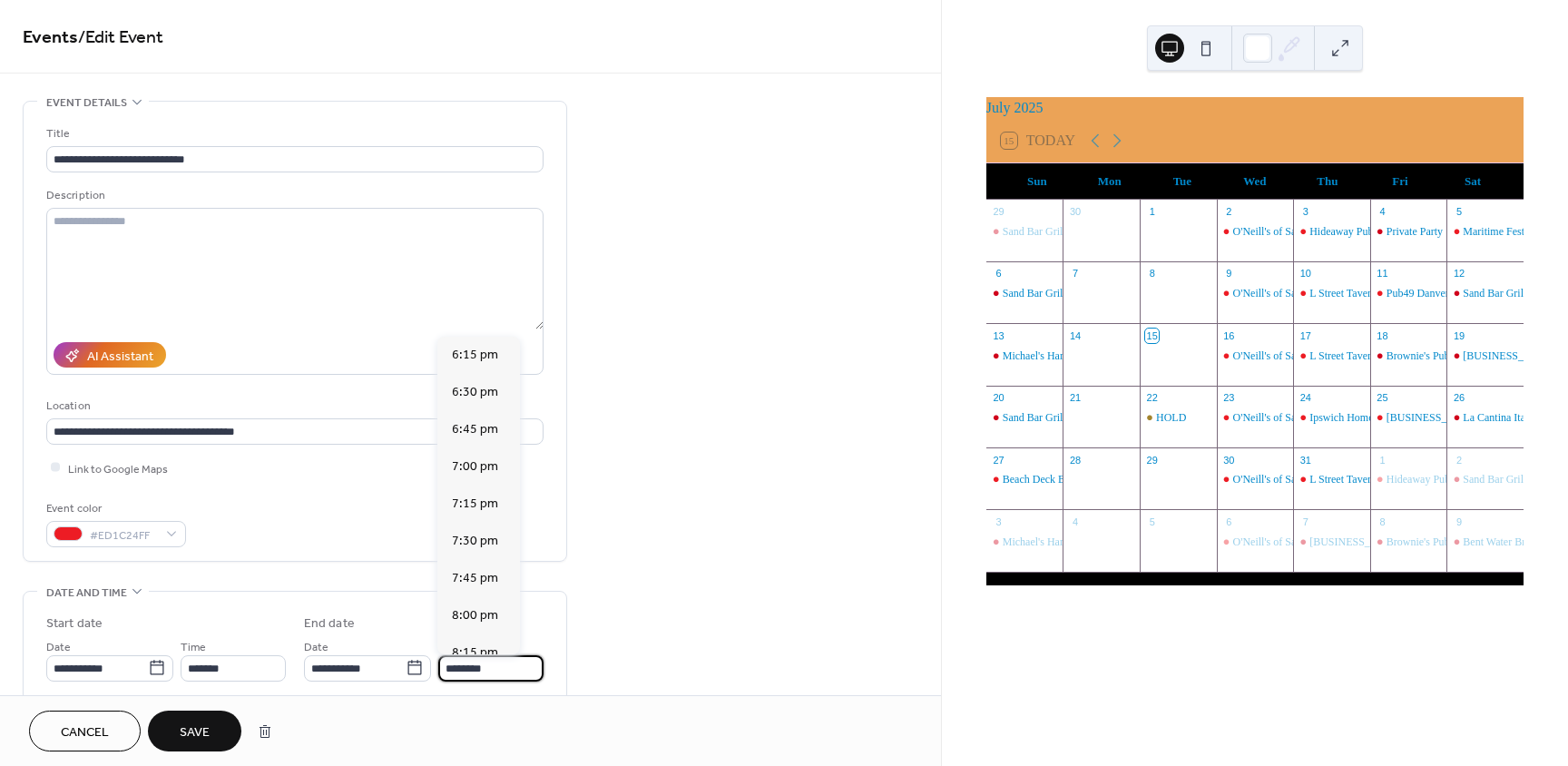 click on "********" at bounding box center [491, 668] 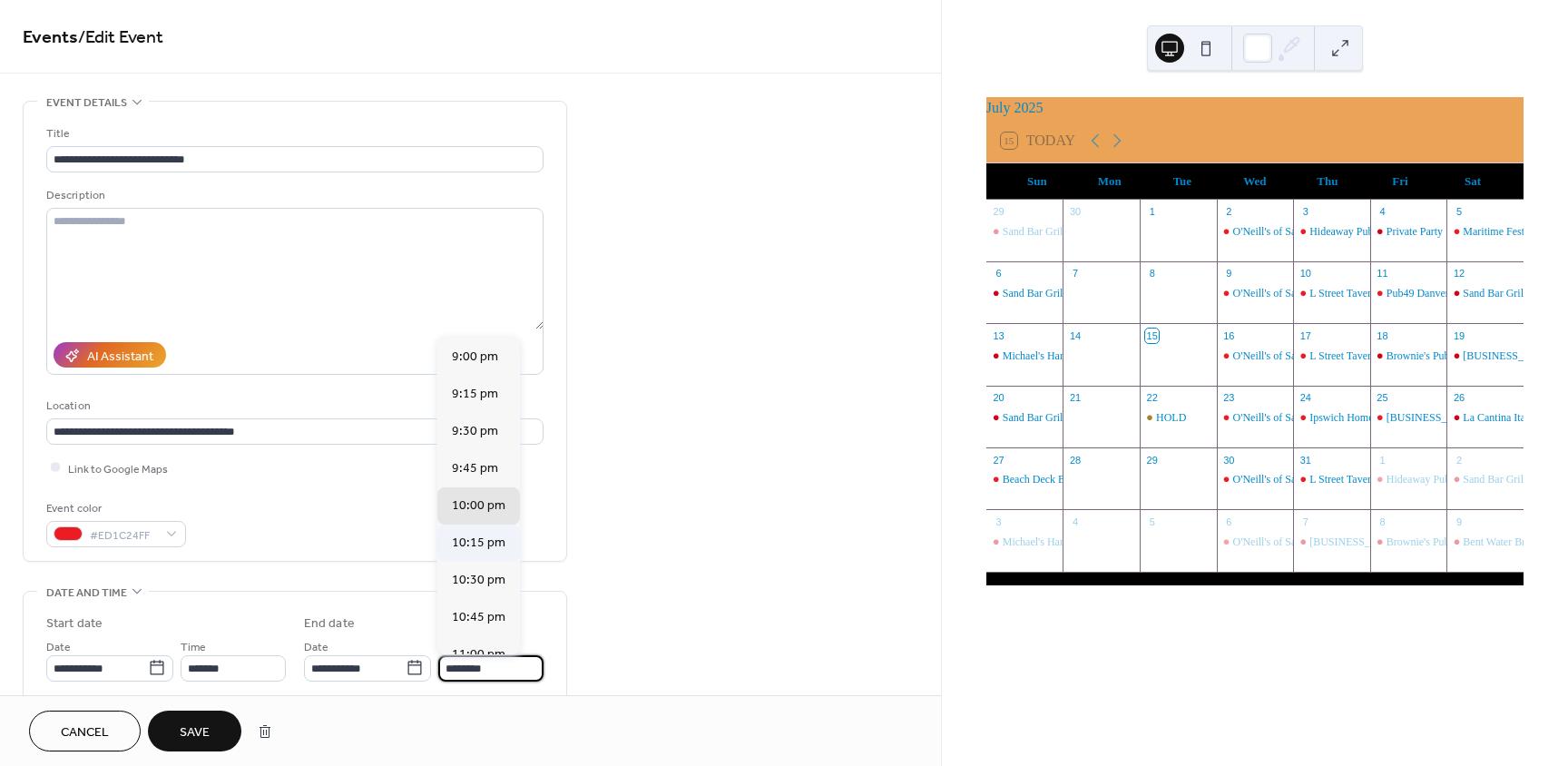 scroll, scrollTop: 123, scrollLeft: 0, axis: vertical 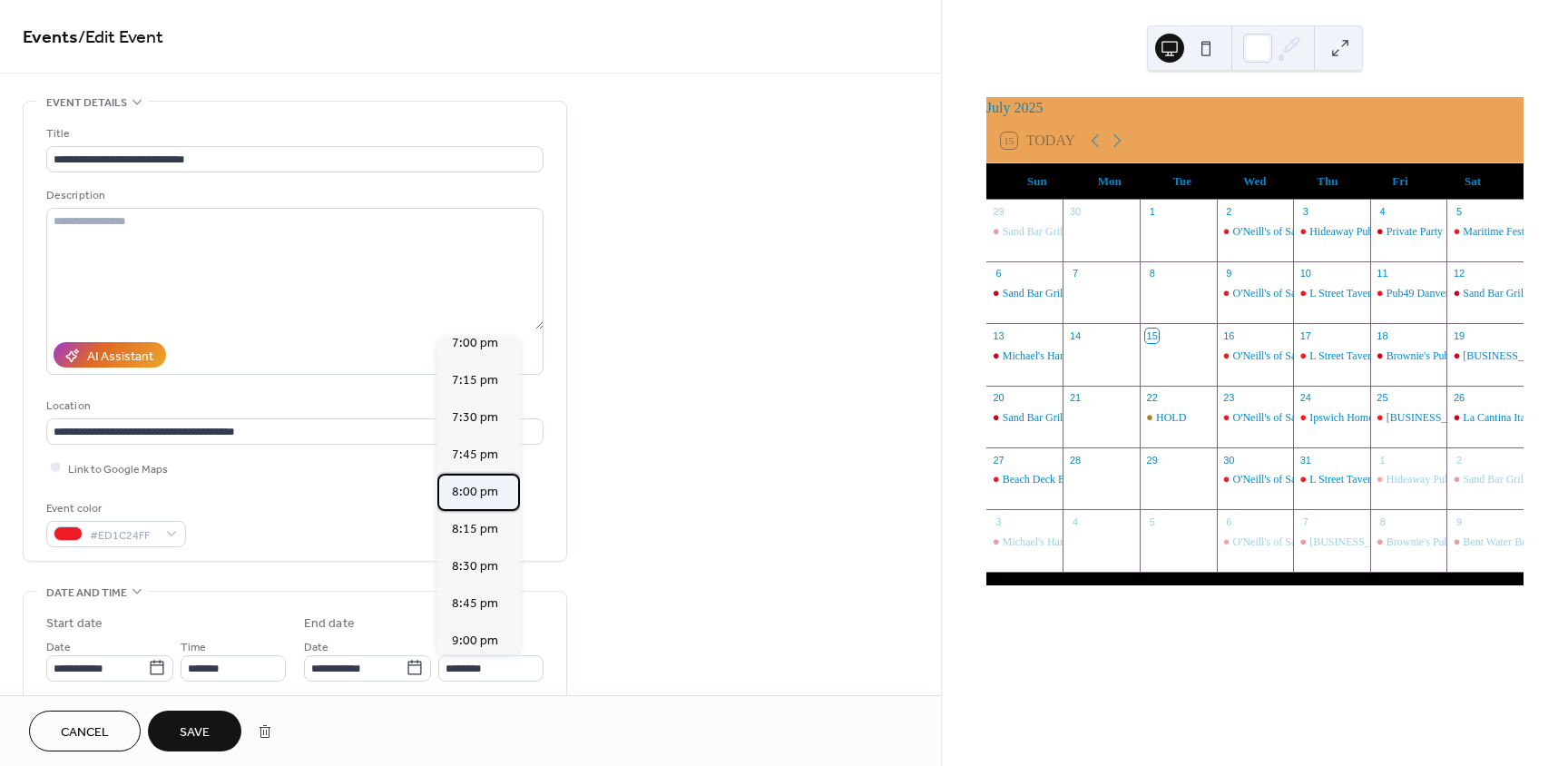 click on "8:00 pm" at bounding box center (475, 491) 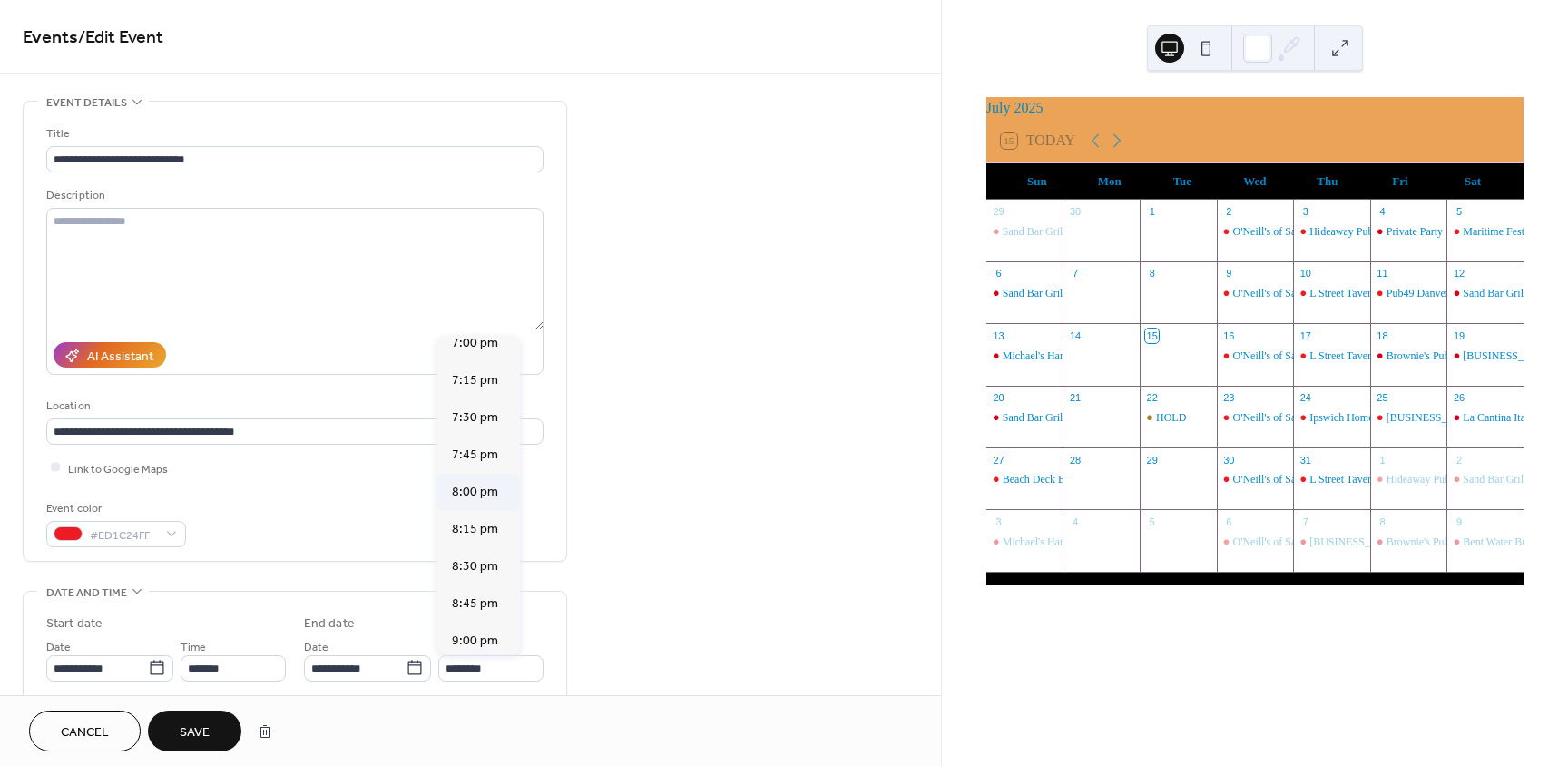 type on "*******" 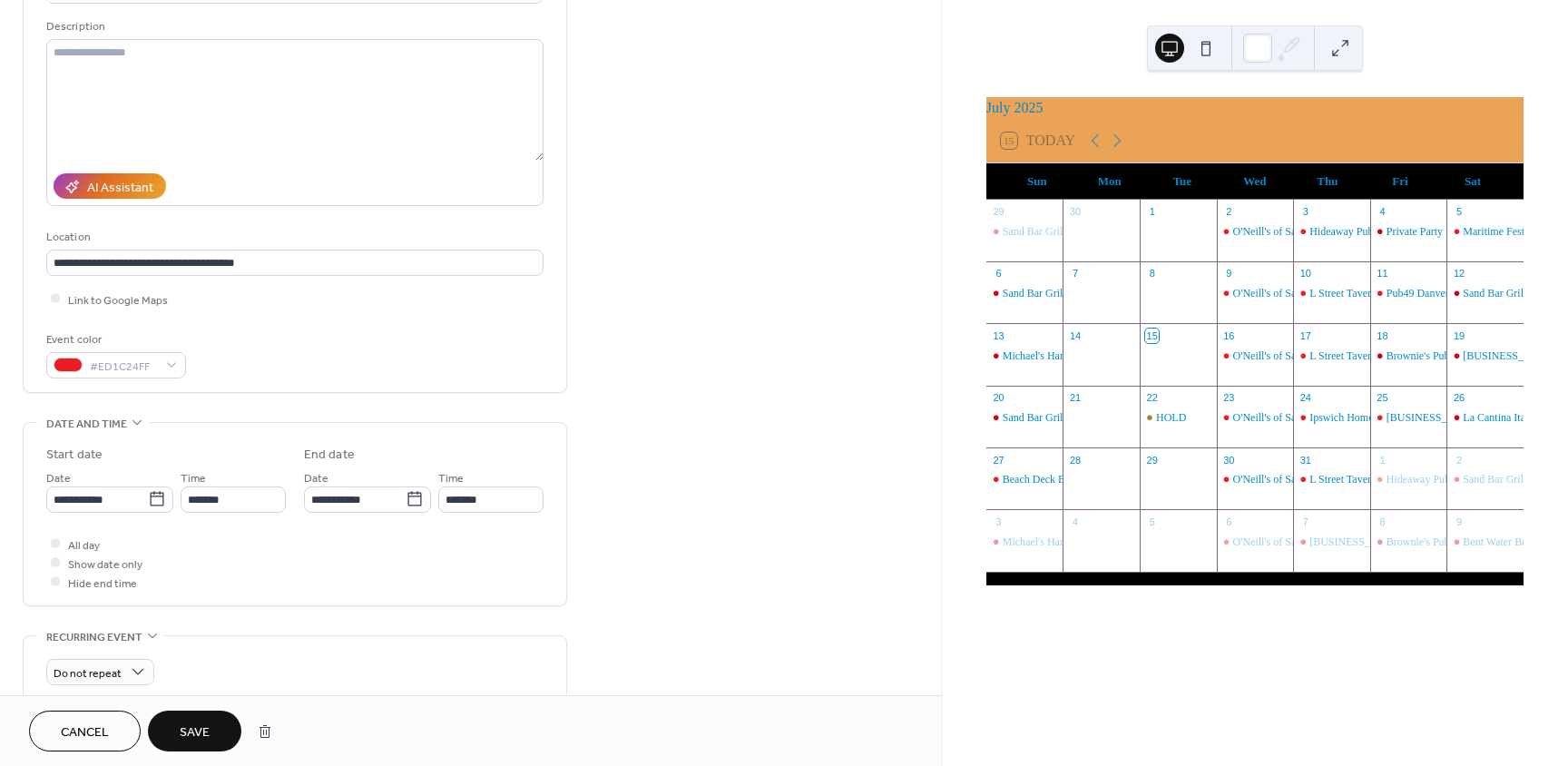 scroll, scrollTop: 408, scrollLeft: 0, axis: vertical 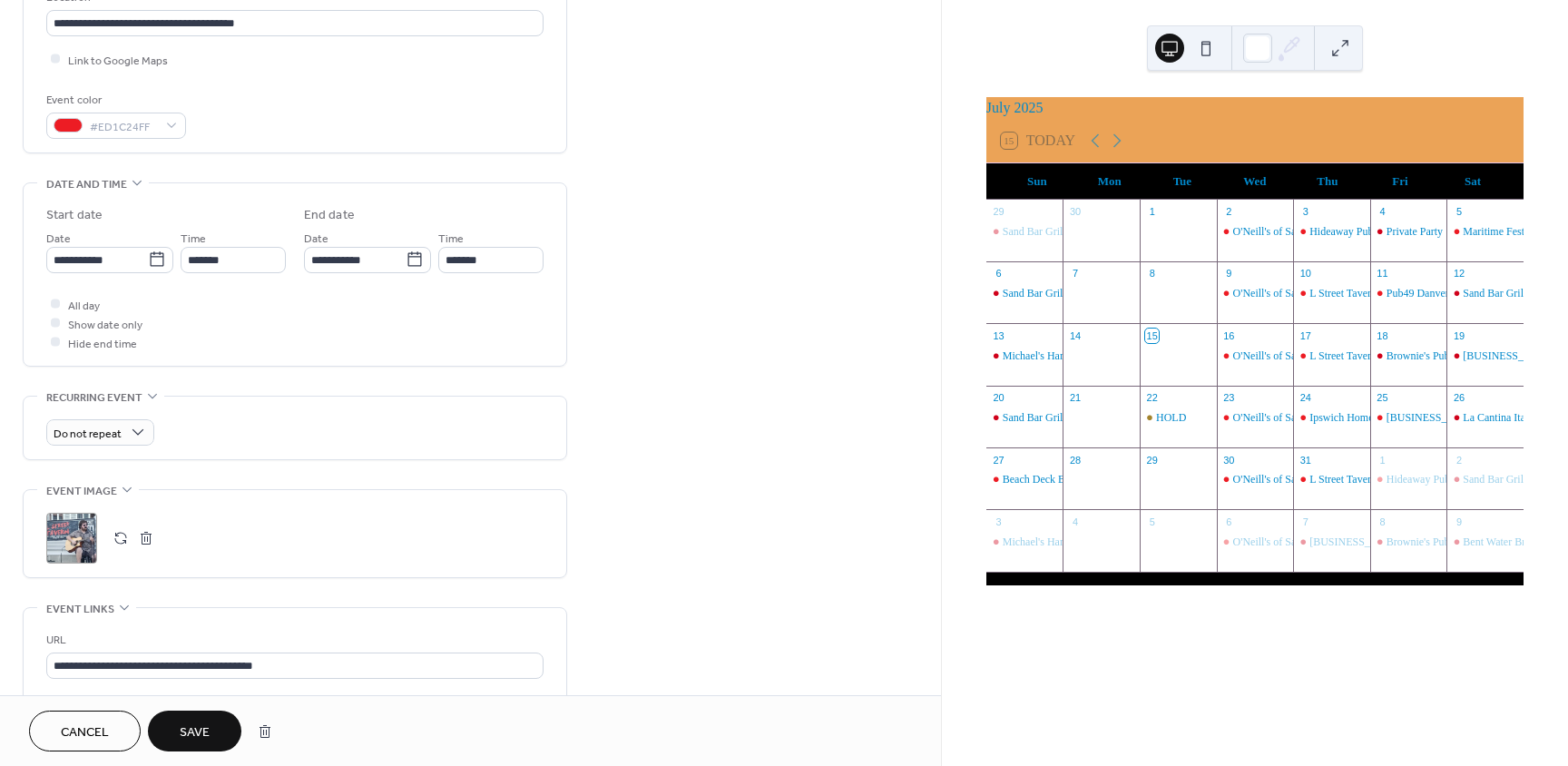 click on "URL" at bounding box center [293, 640] 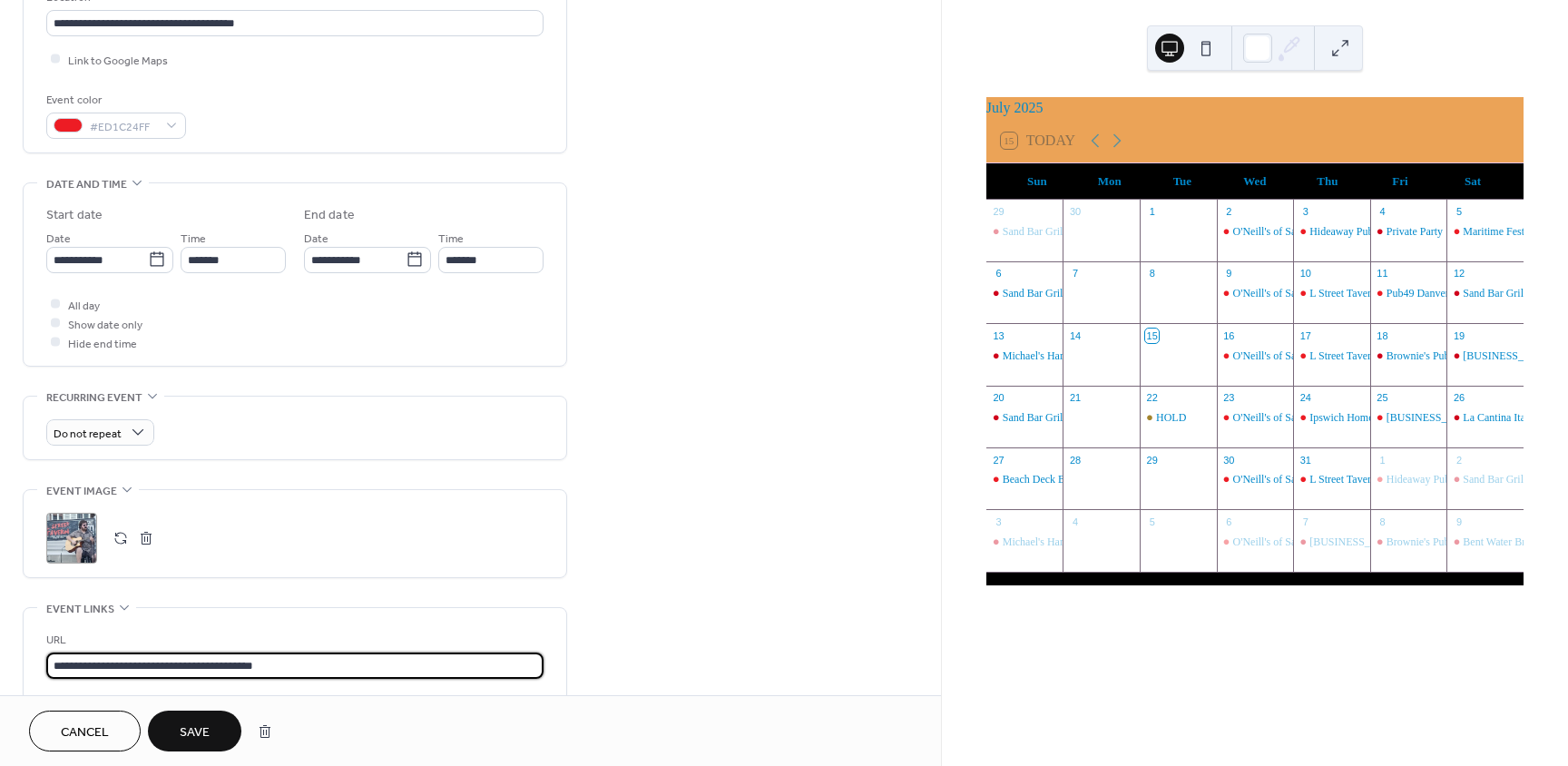 drag, startPoint x: 314, startPoint y: 662, endPoint x: 0, endPoint y: 665, distance: 314.01433 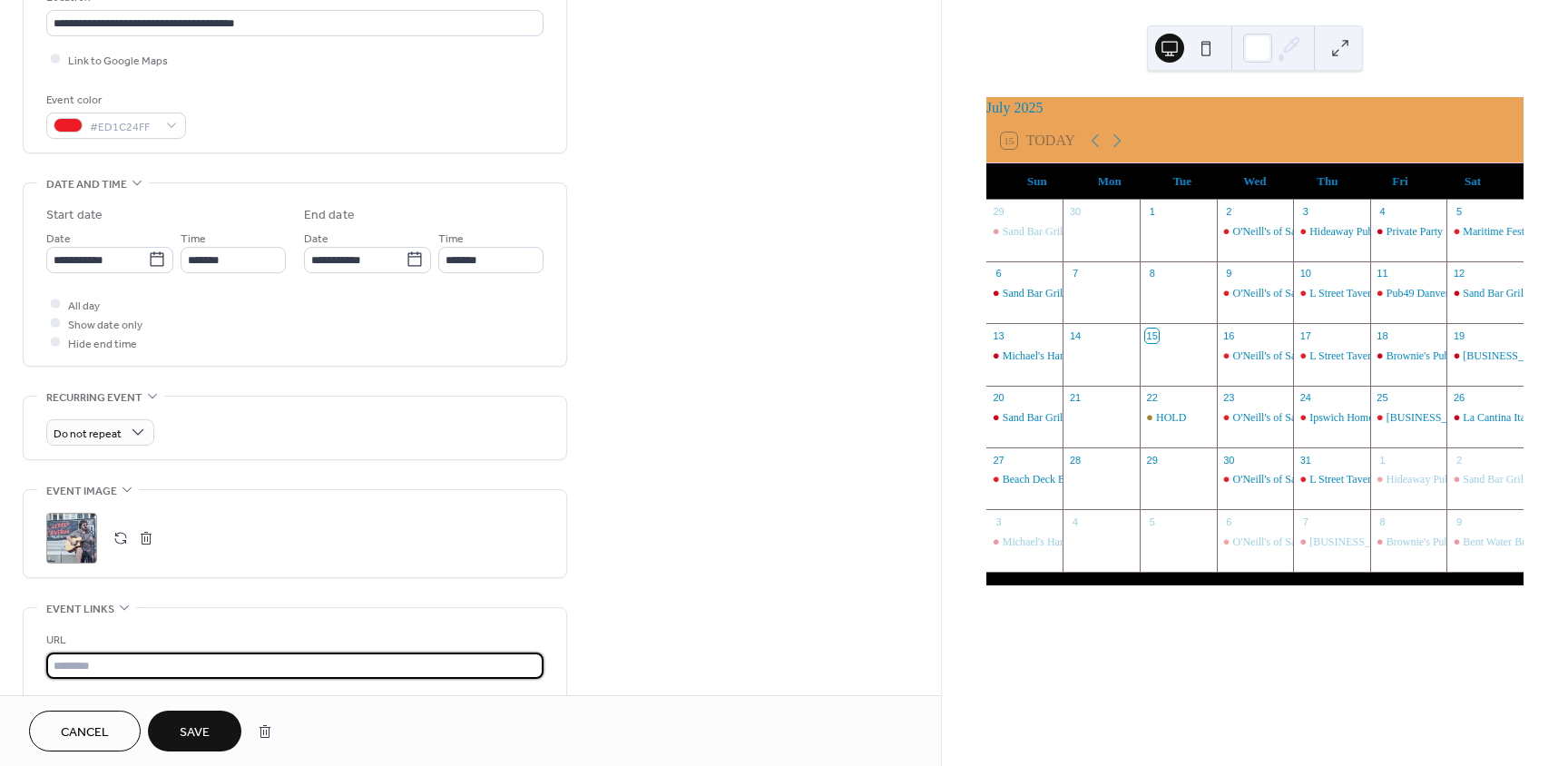 paste on "**********" 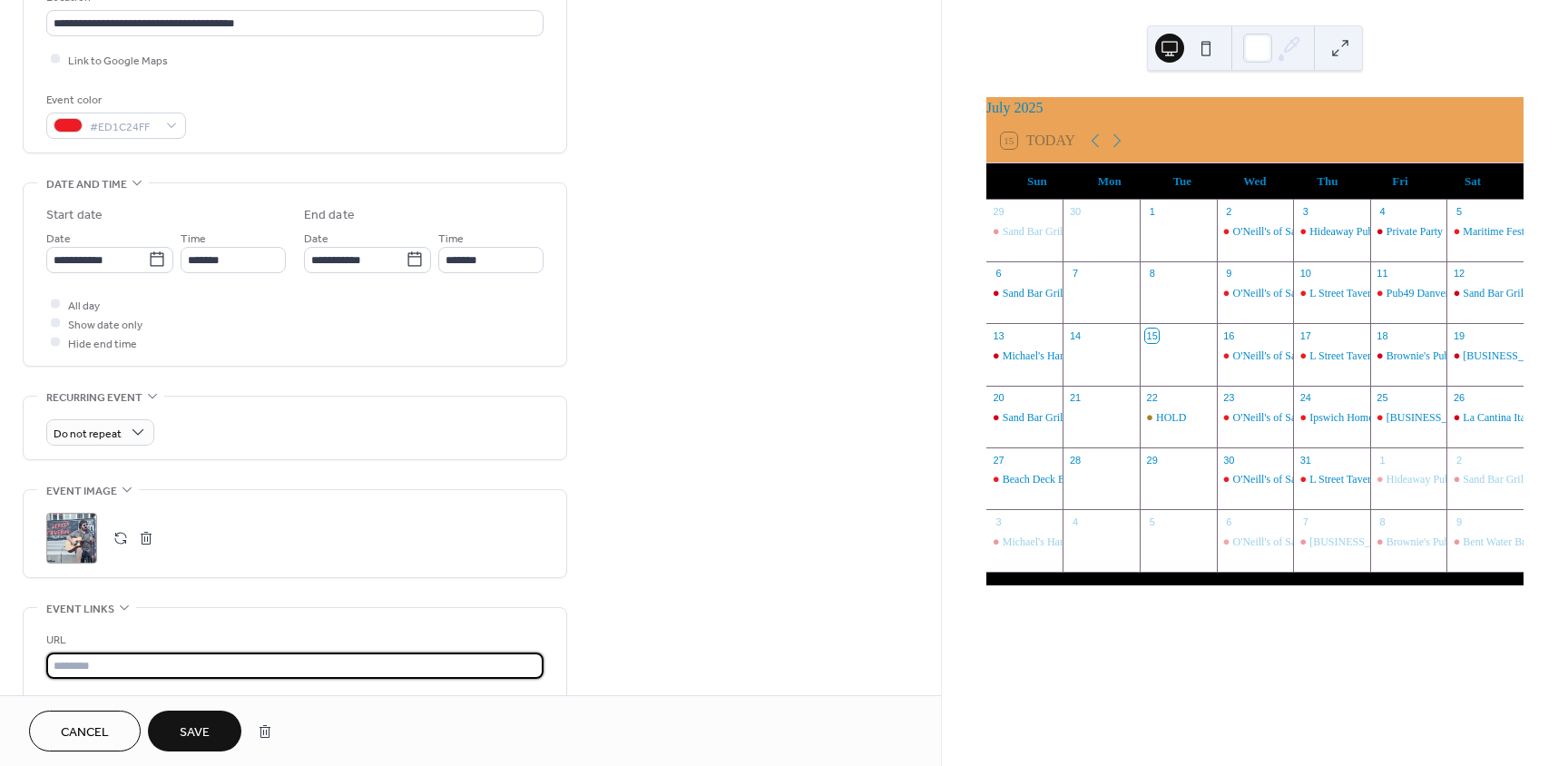 type on "**********" 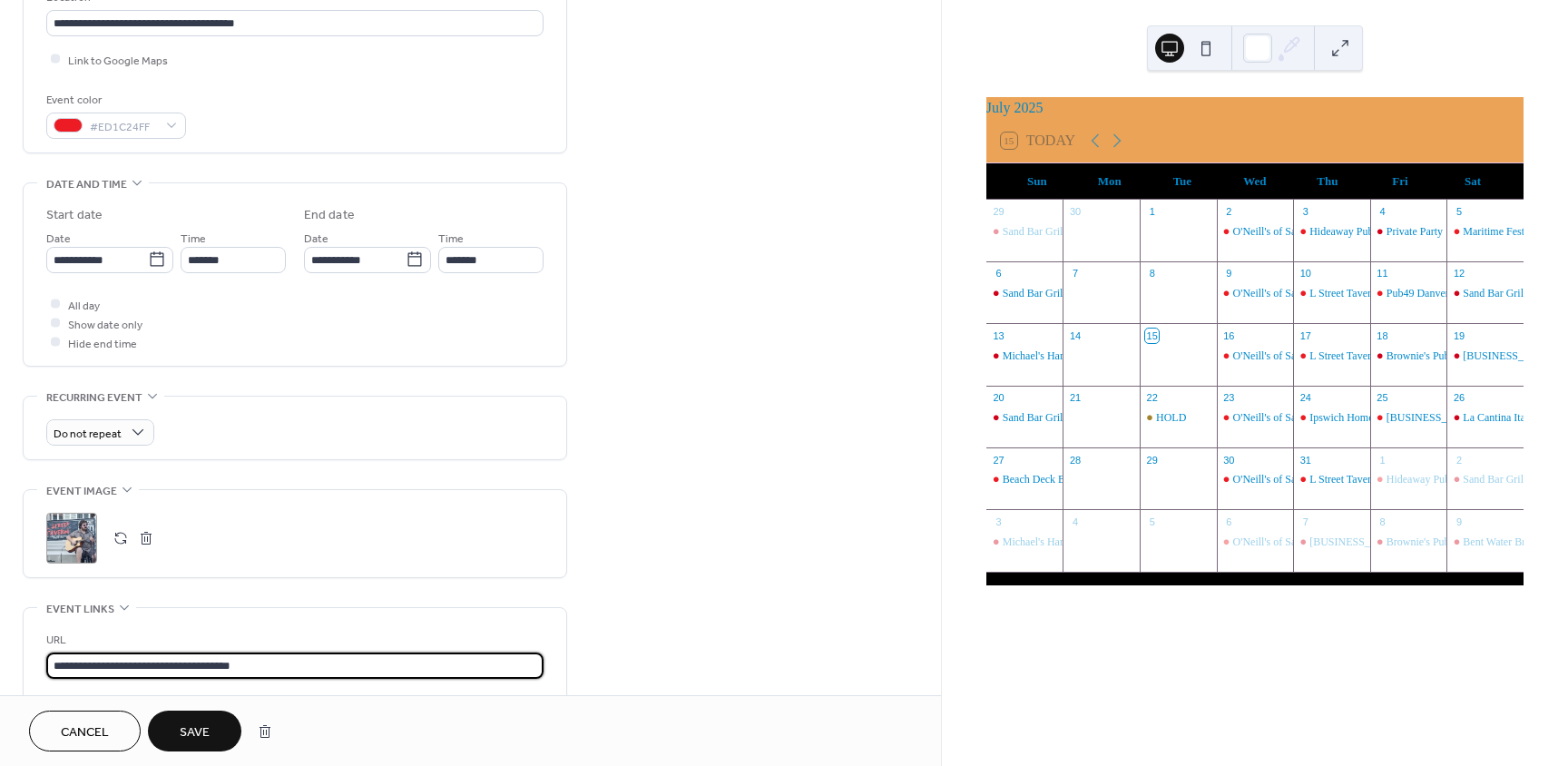 scroll, scrollTop: 0, scrollLeft: 0, axis: both 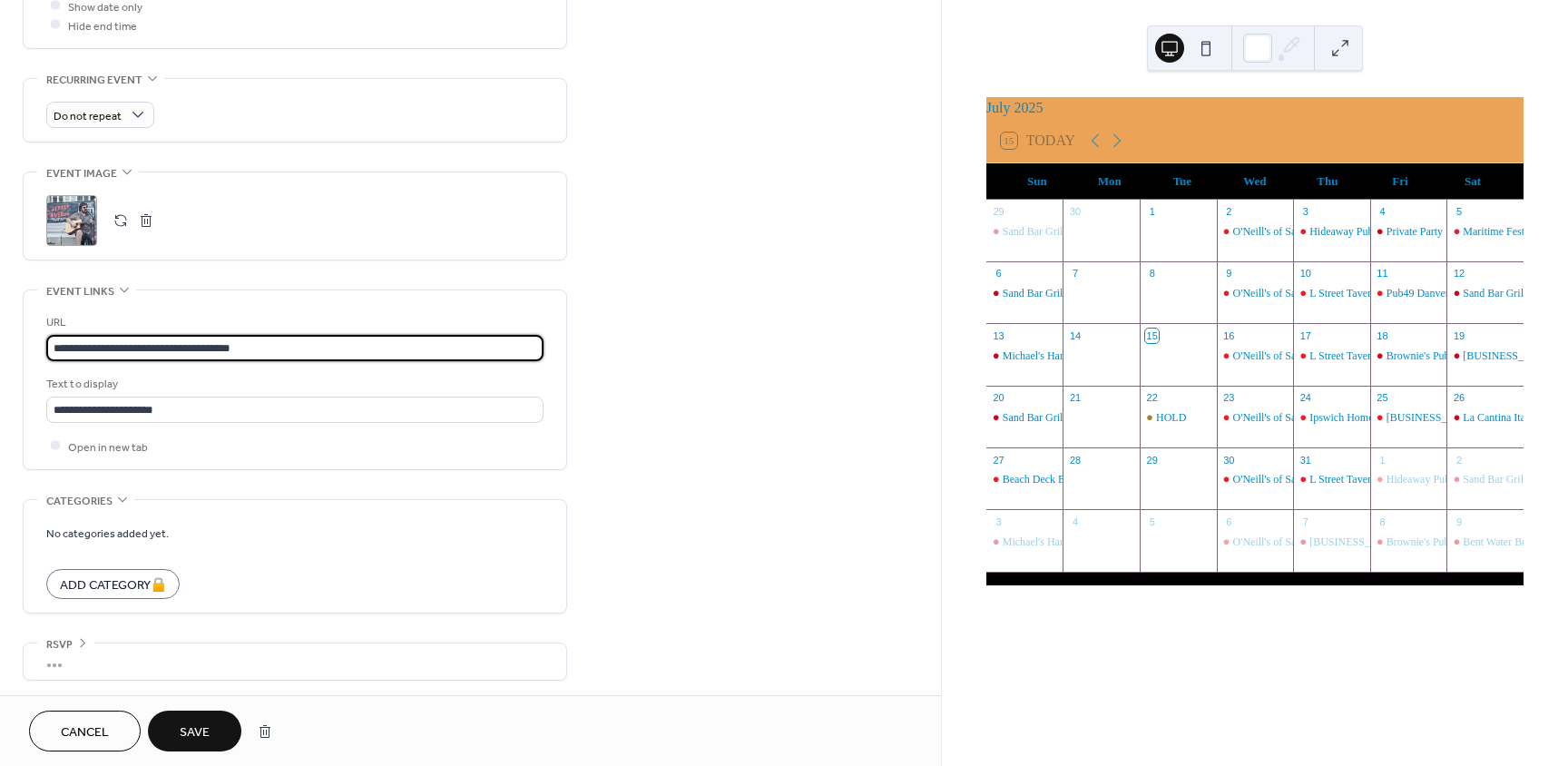 drag, startPoint x: 275, startPoint y: 674, endPoint x: -27, endPoint y: 706, distance: 303.6906 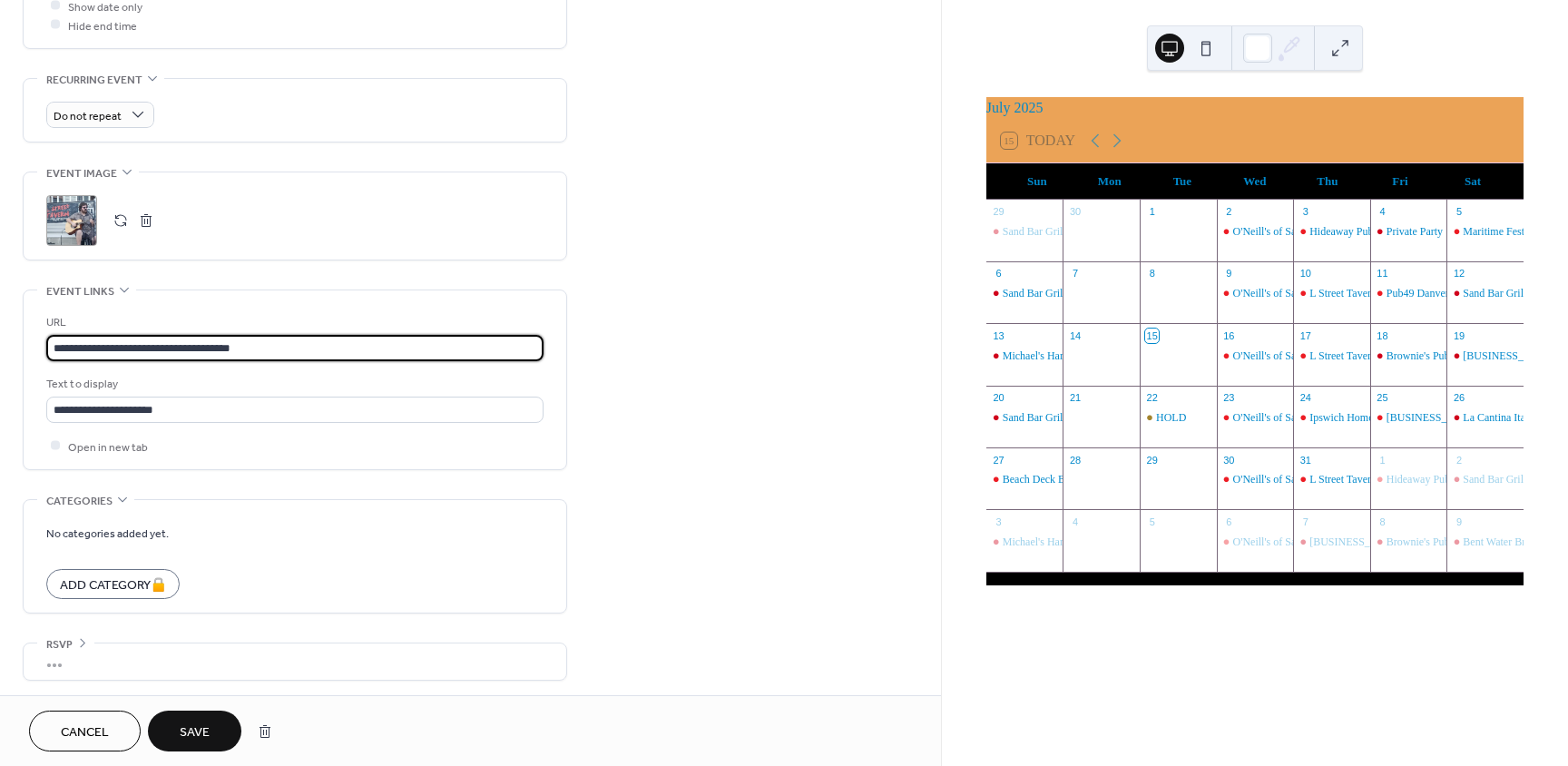 click on "**********" at bounding box center [784, 383] 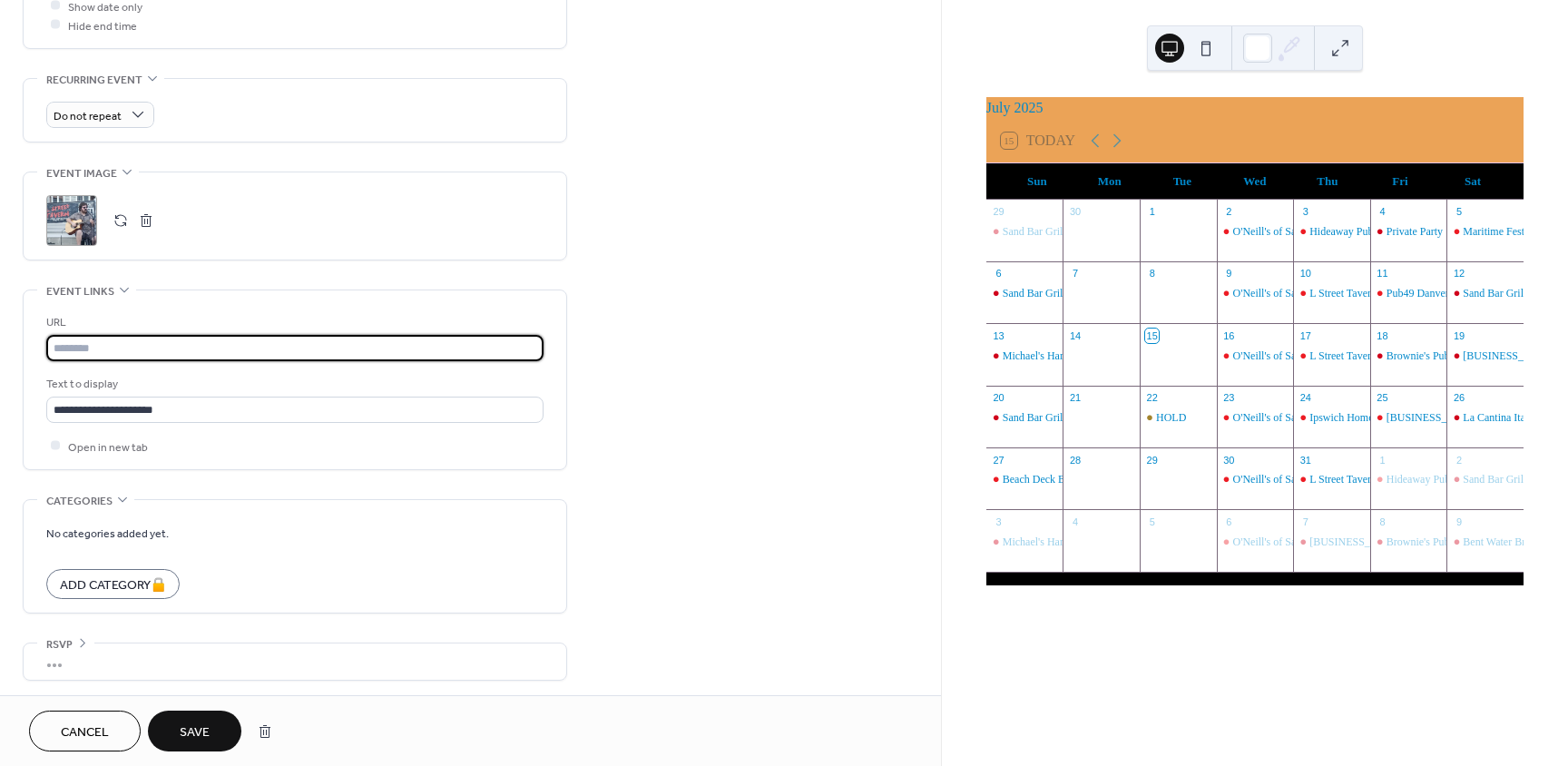 scroll, scrollTop: 0, scrollLeft: 0, axis: both 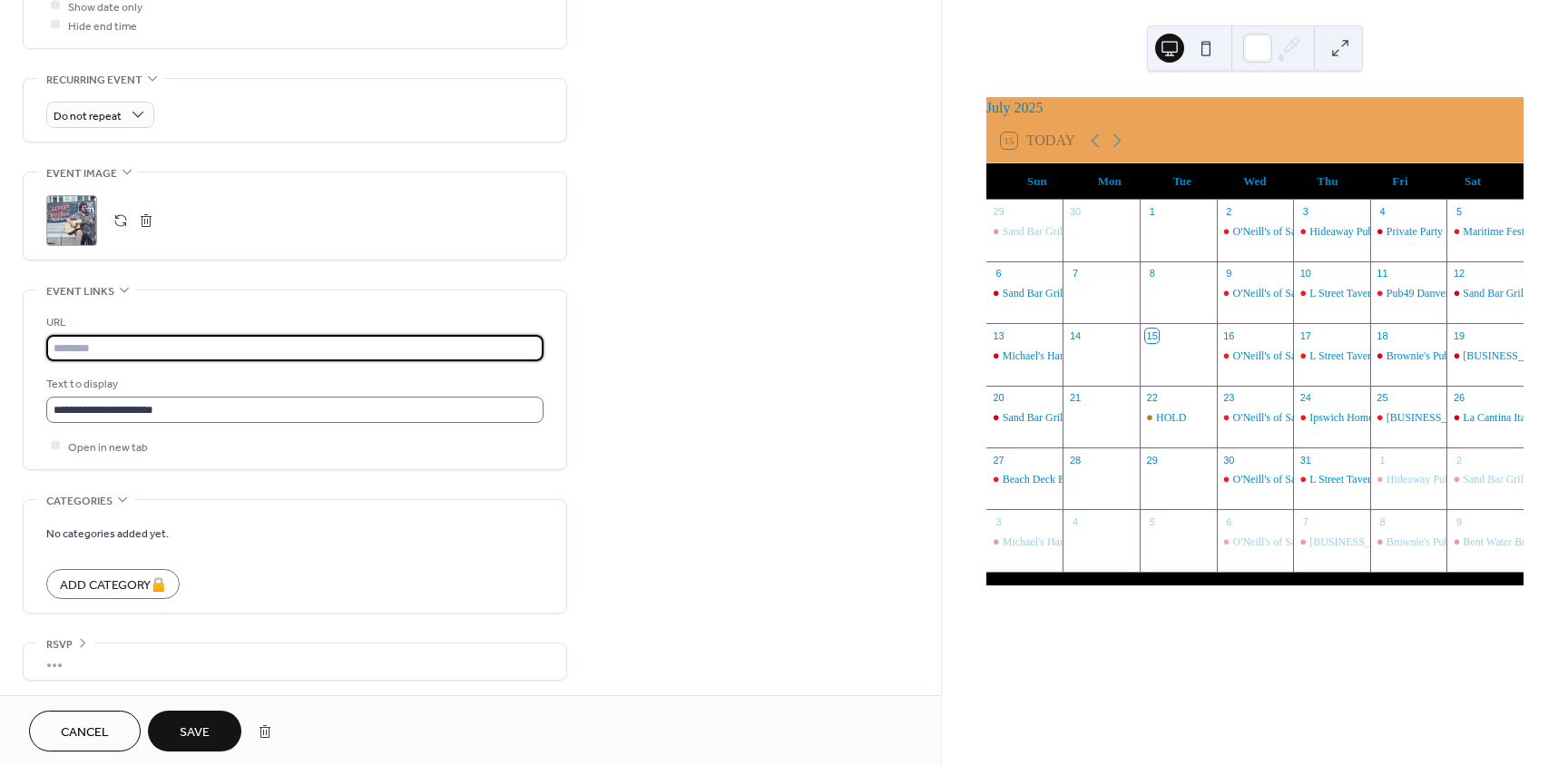 paste on "**********" 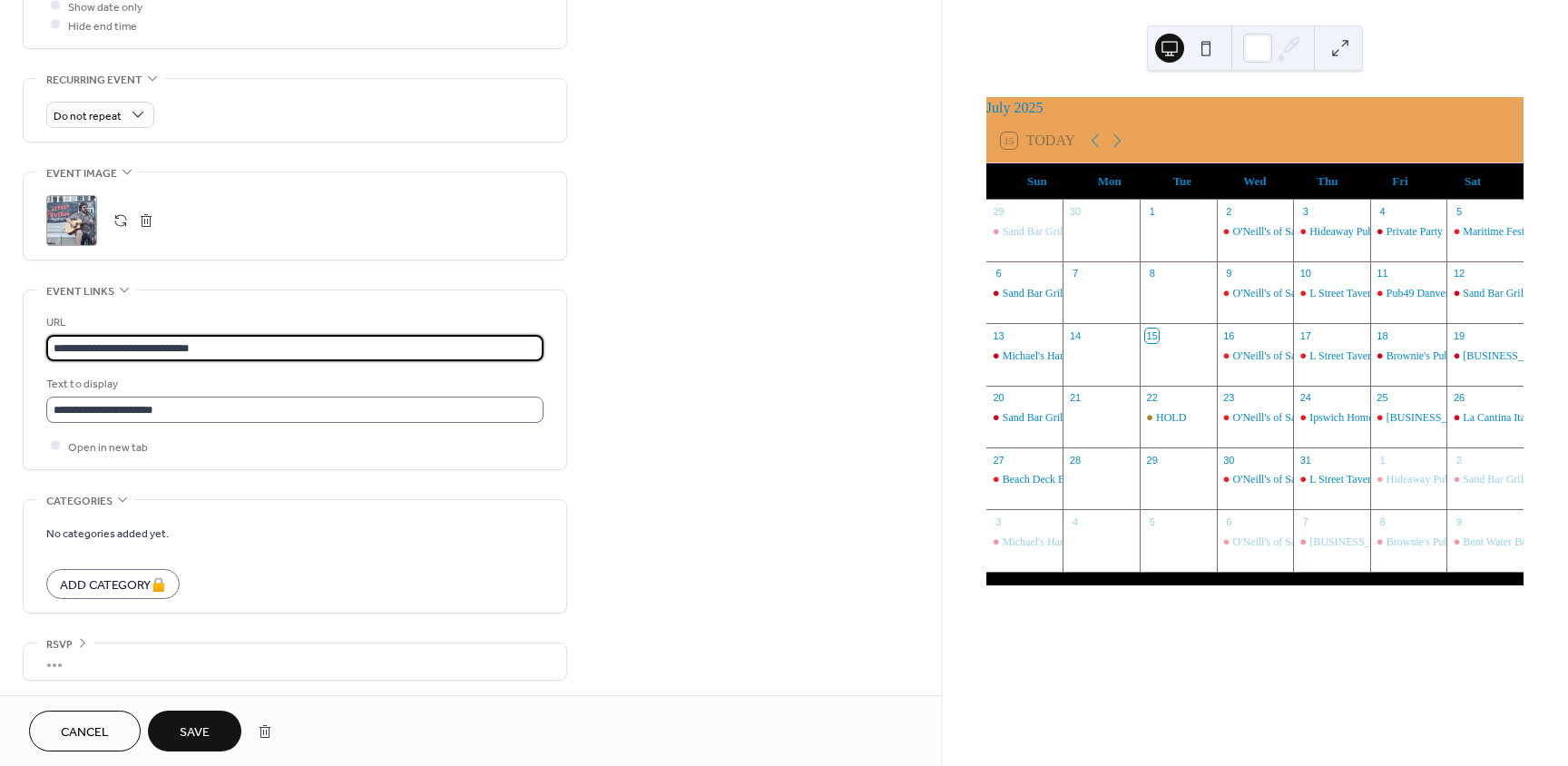 type on "**********" 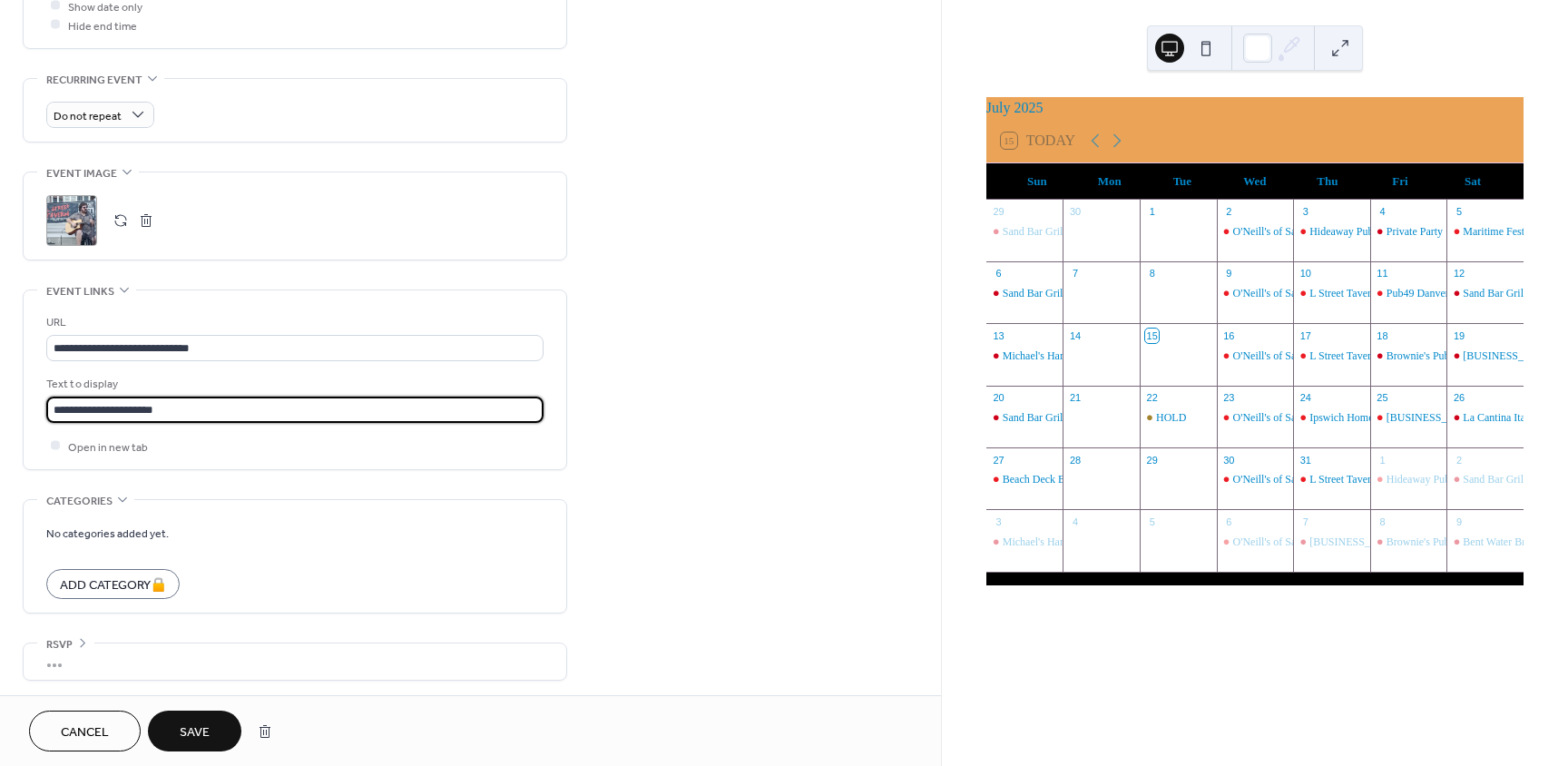scroll, scrollTop: 0, scrollLeft: 0, axis: both 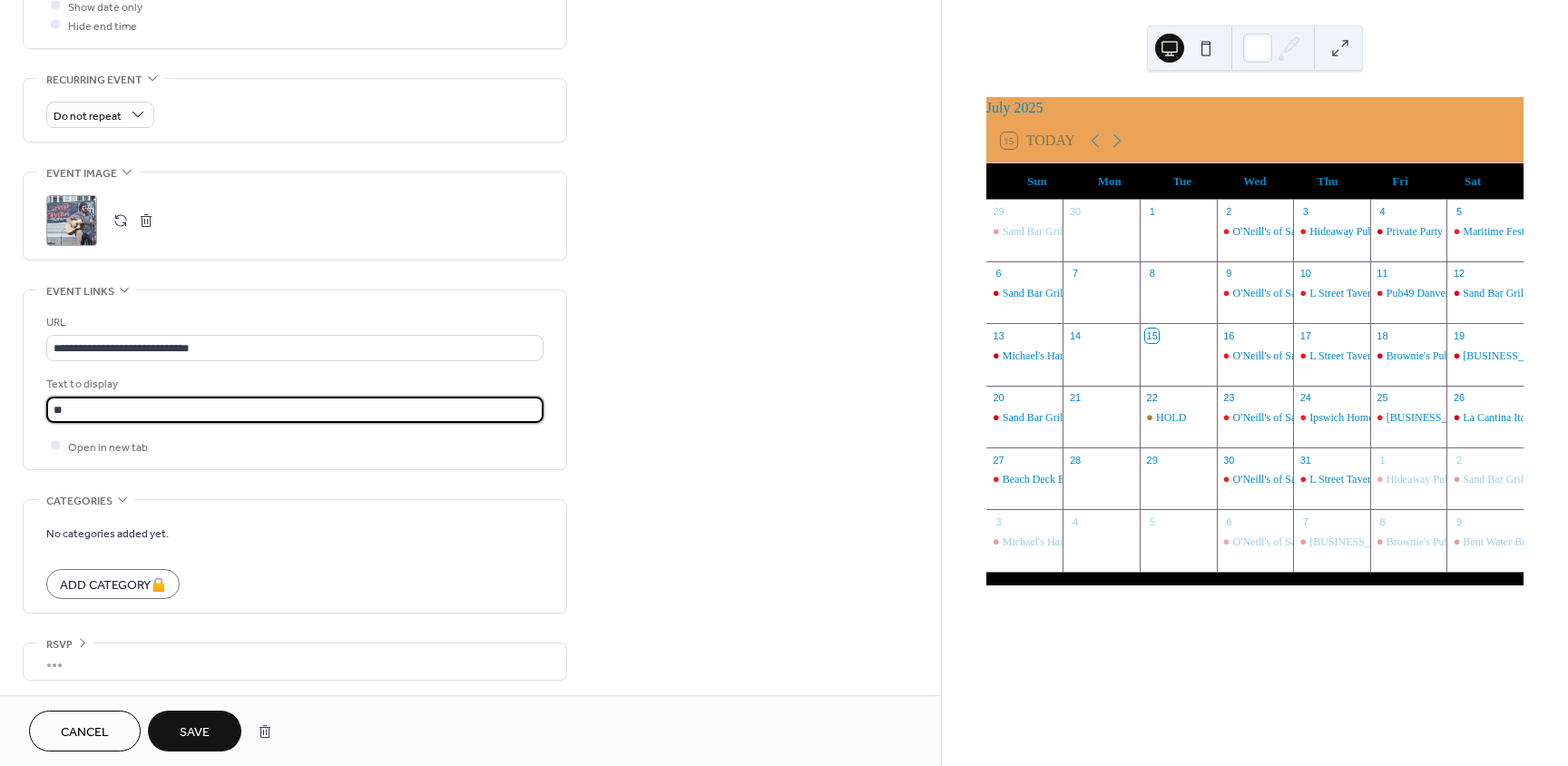 type on "*" 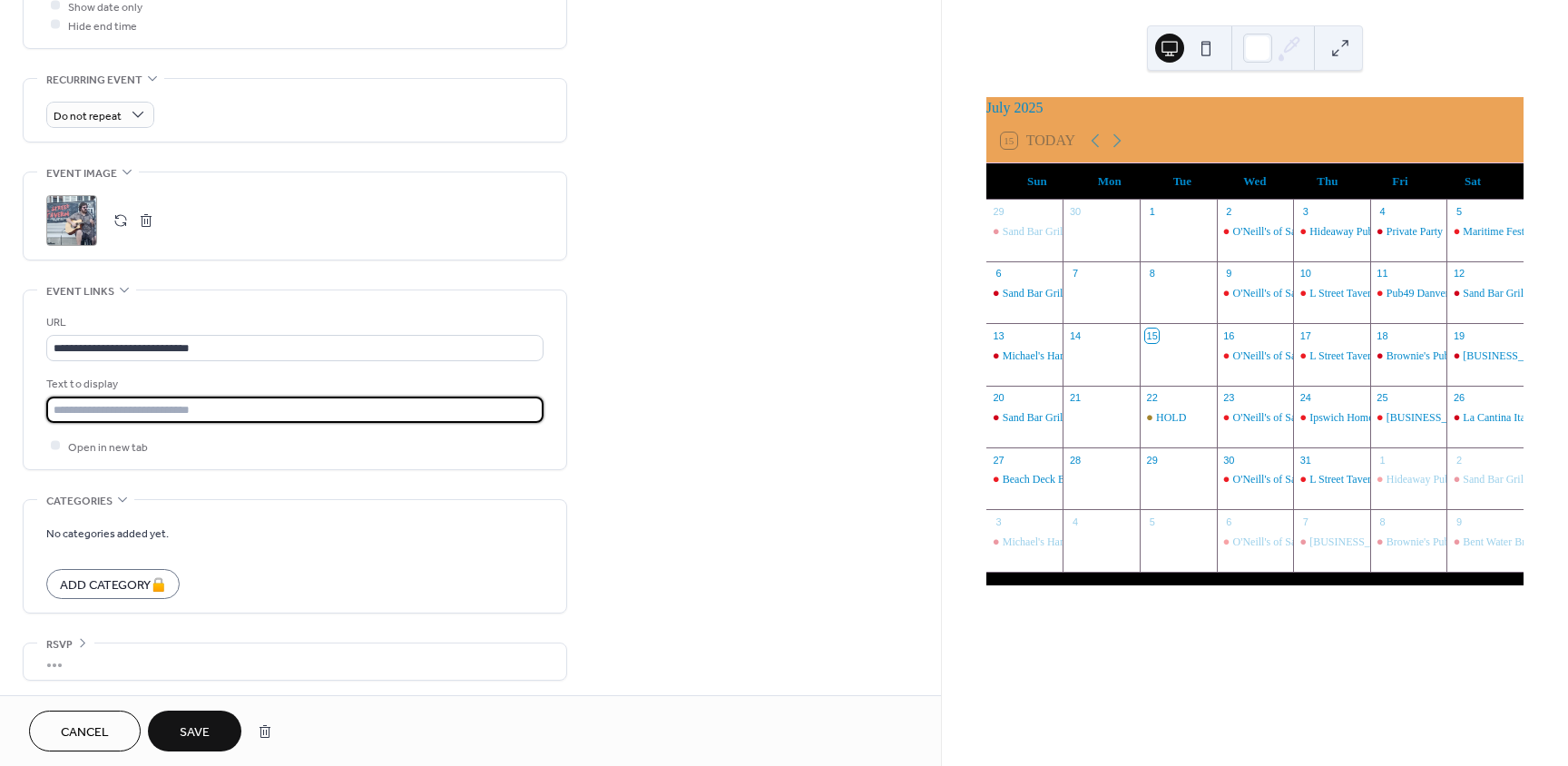 scroll, scrollTop: 0, scrollLeft: 0, axis: both 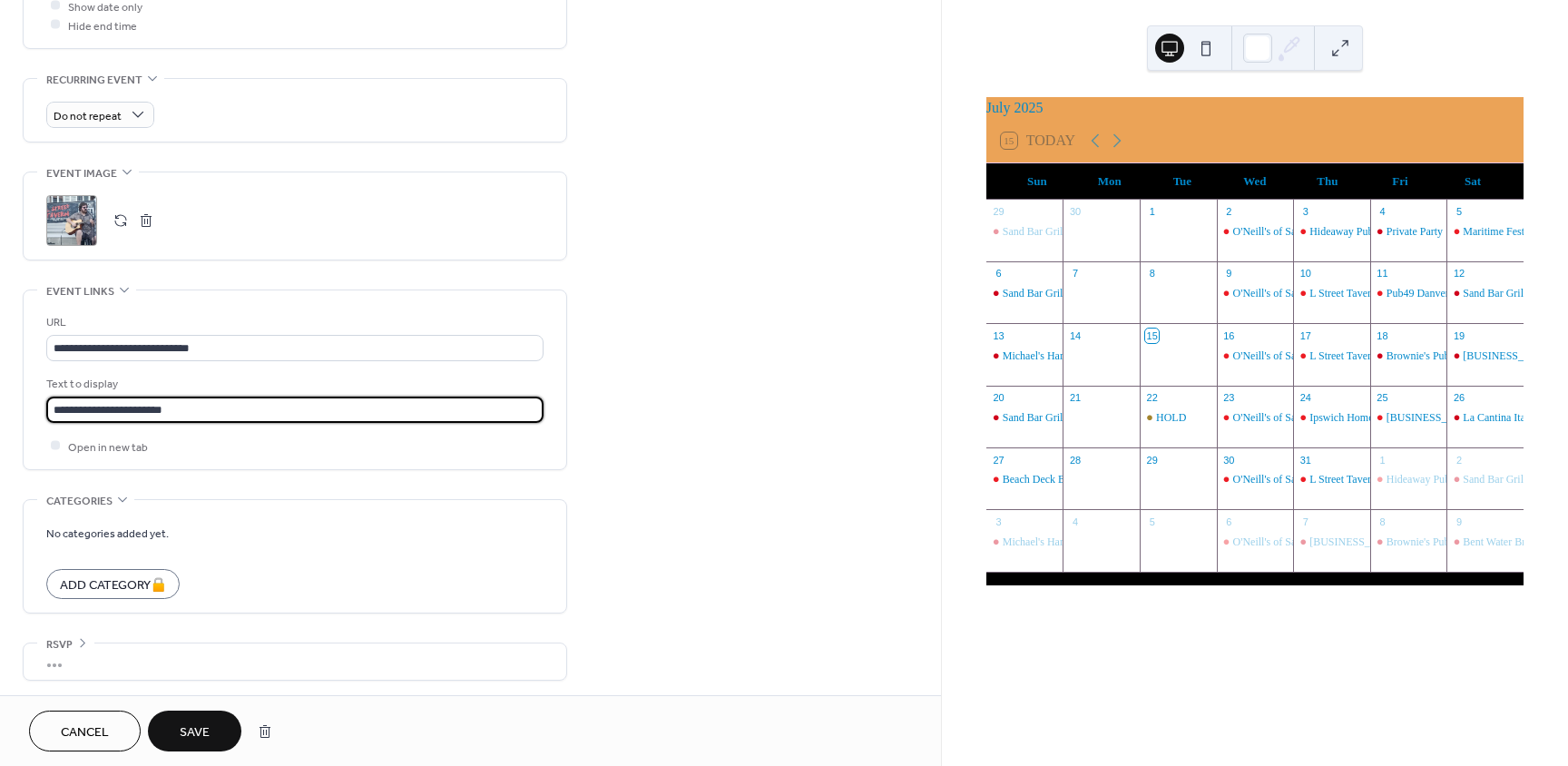 type on "**********" 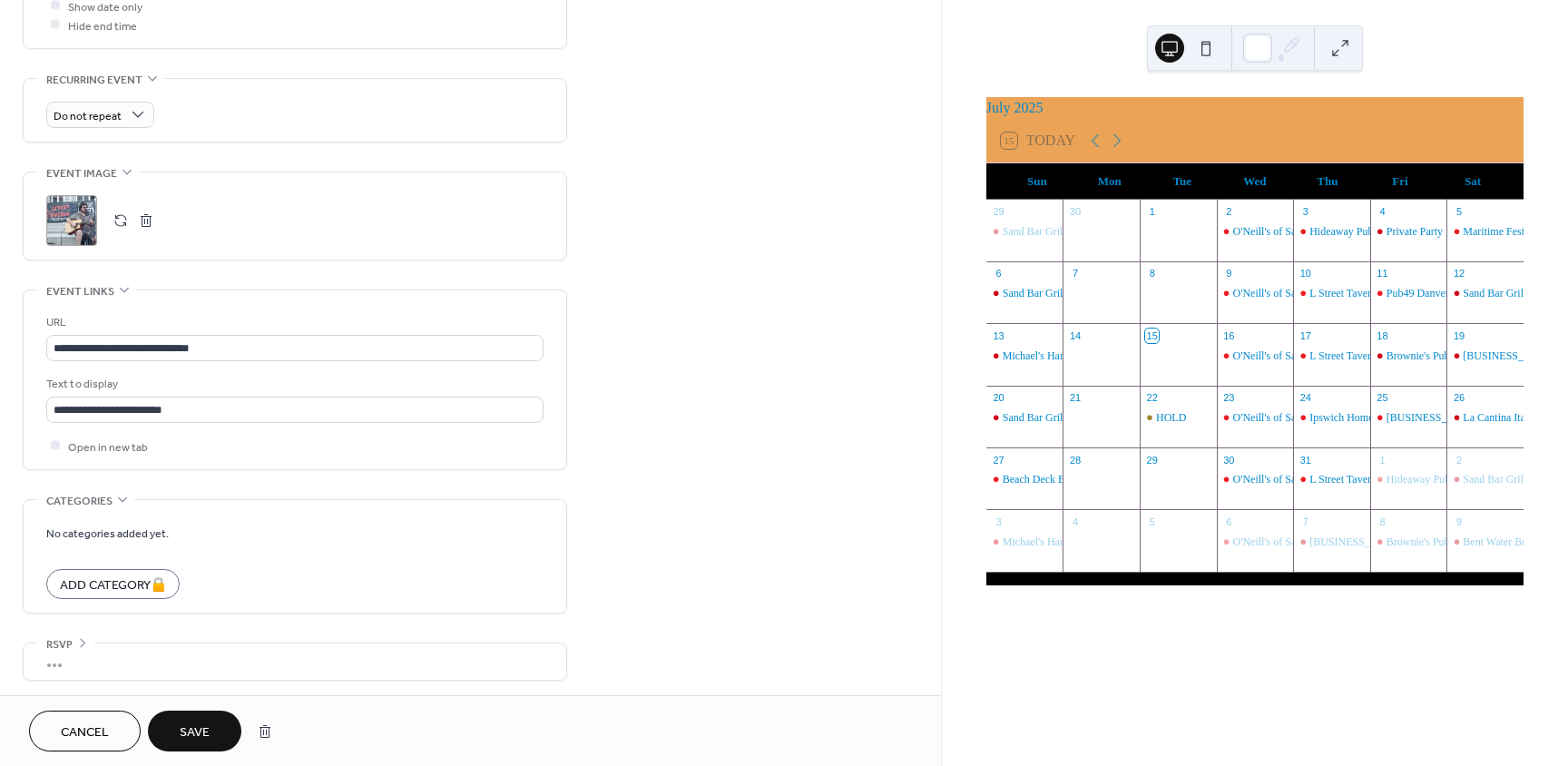 click on "Save" at bounding box center [194, 732] 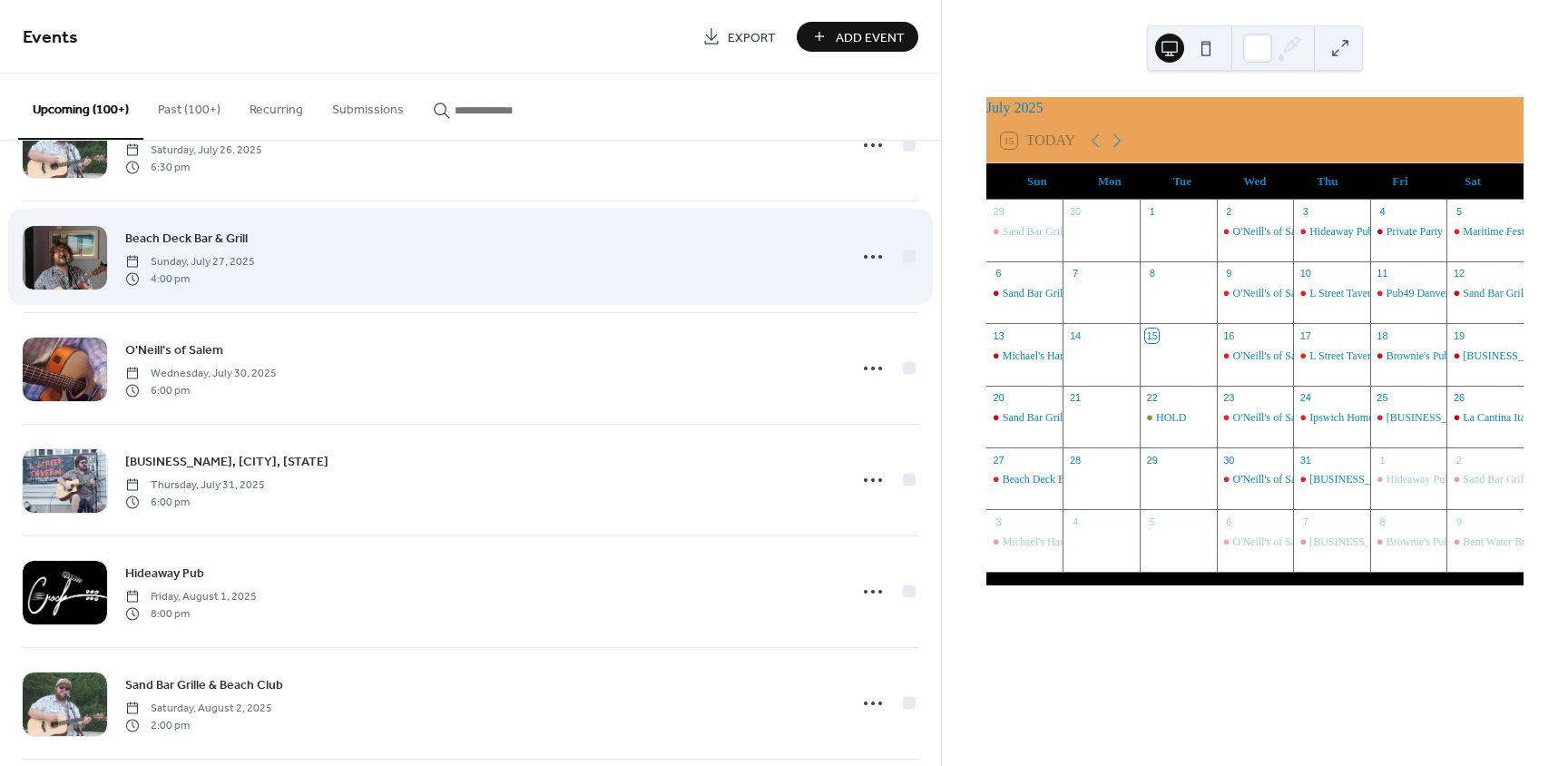 scroll, scrollTop: 1089, scrollLeft: 0, axis: vertical 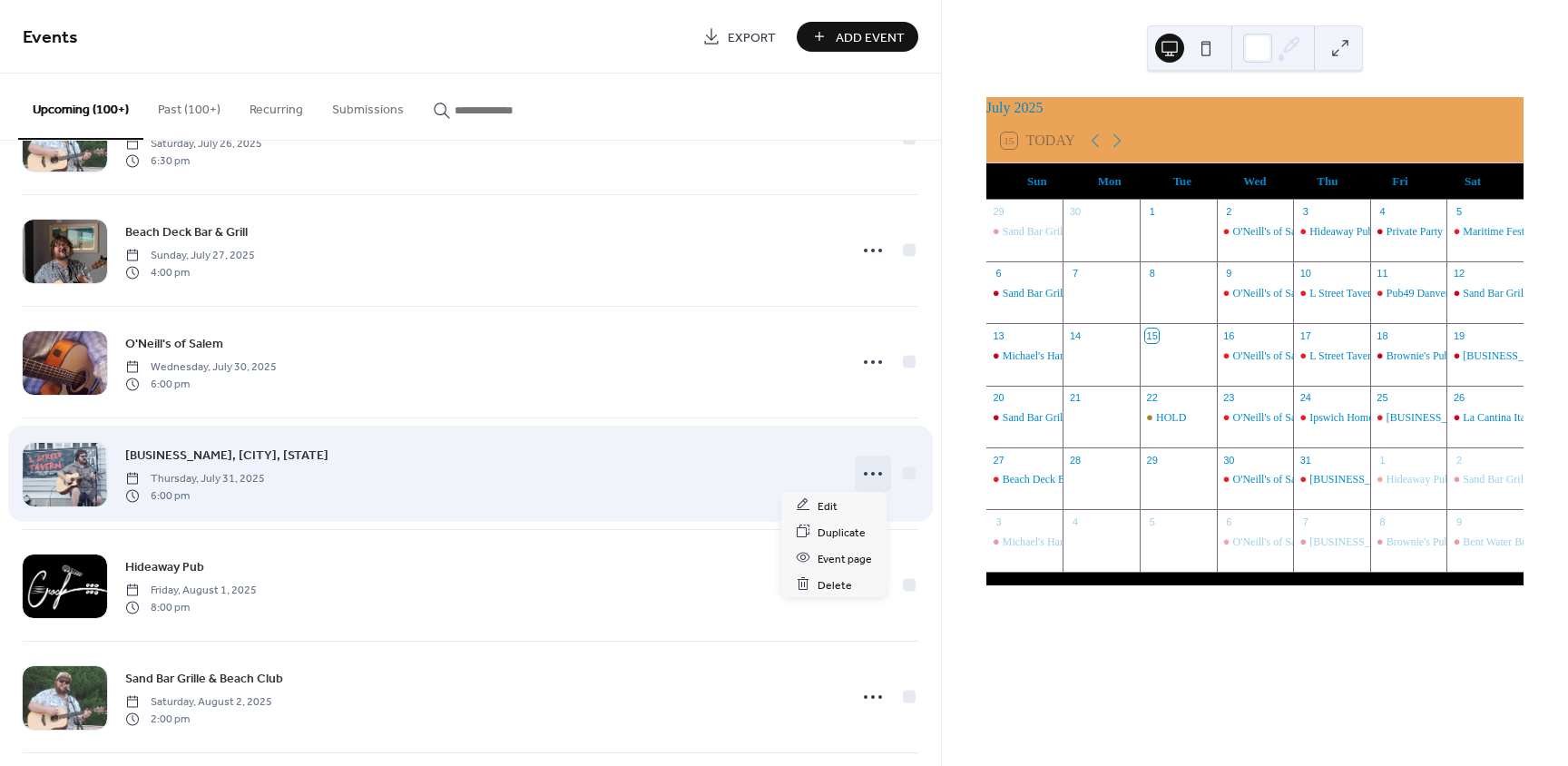 click 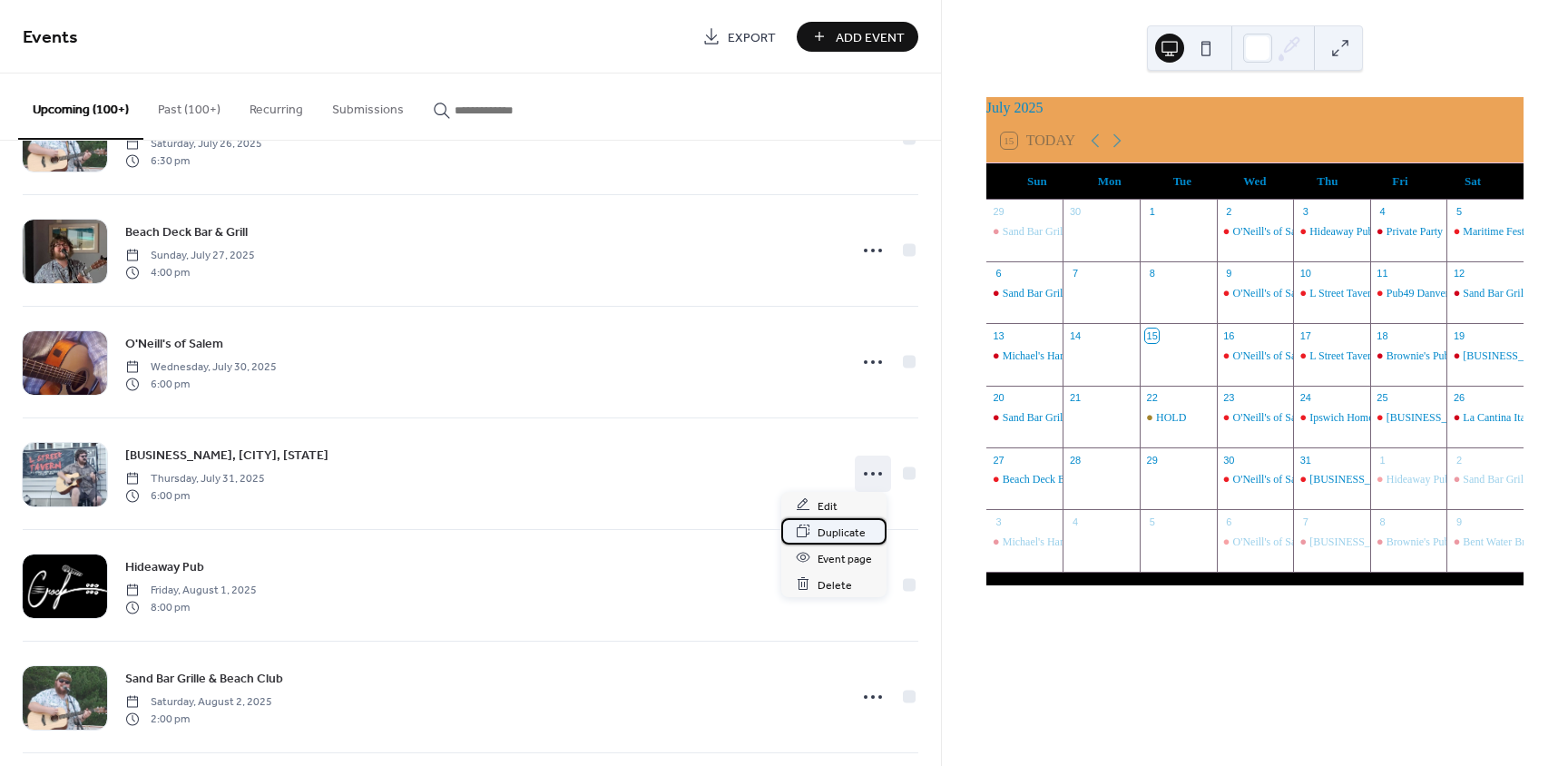 click on "Duplicate" at bounding box center [841, 532] 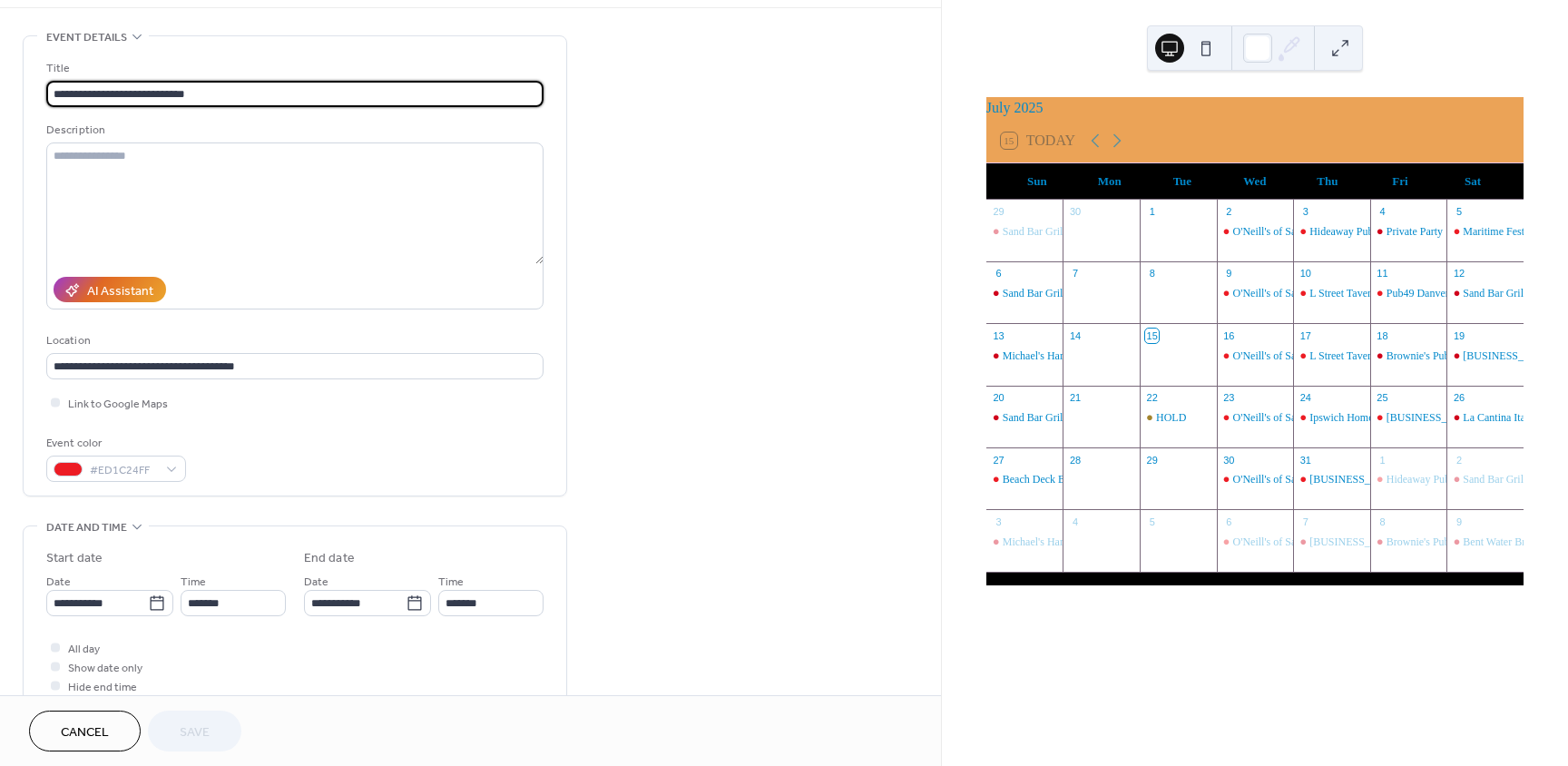 scroll, scrollTop: 272, scrollLeft: 0, axis: vertical 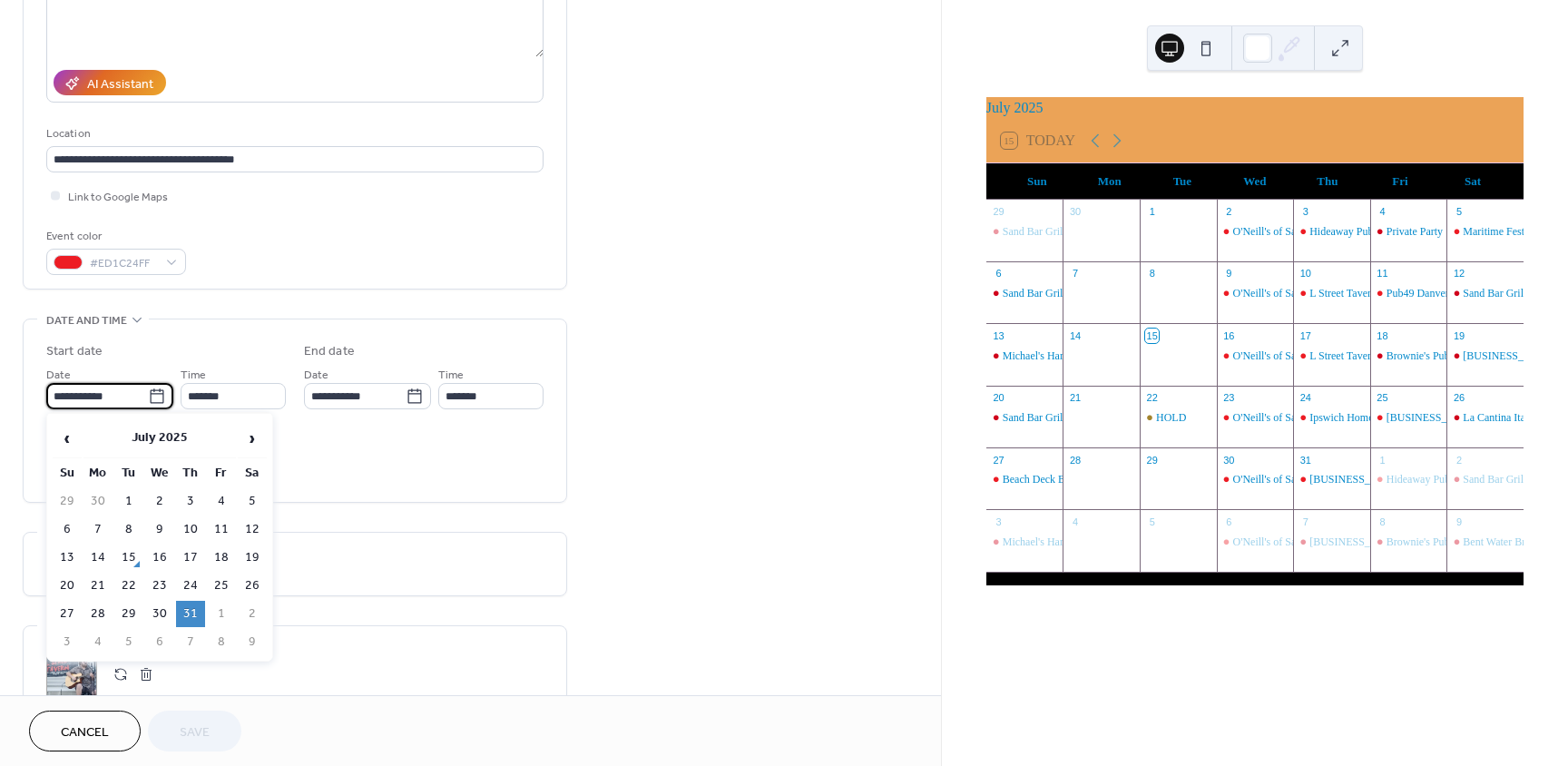 click on "**********" at bounding box center [97, 396] 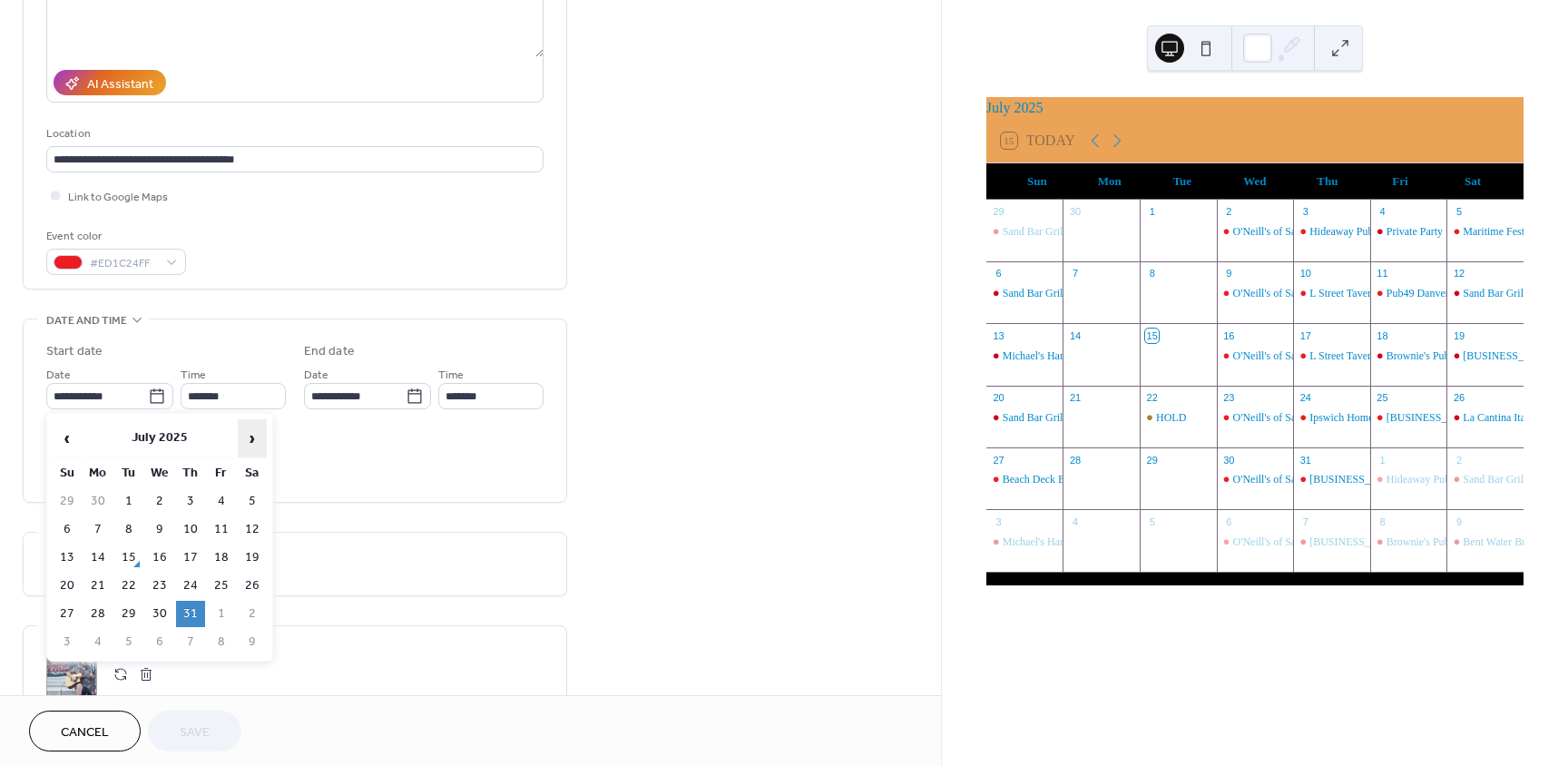 click on "›" at bounding box center (252, 438) 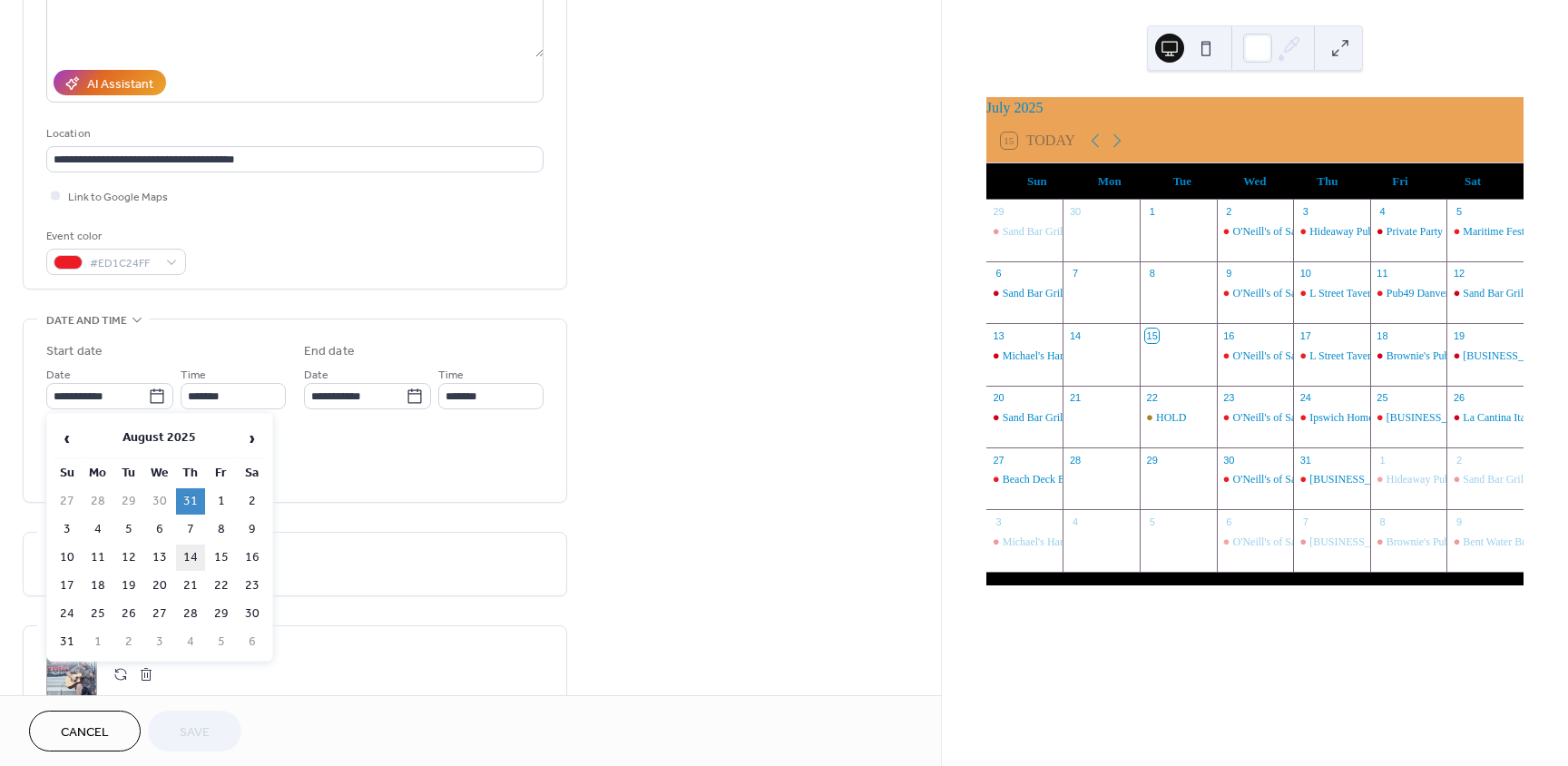 click on "14" at bounding box center [191, 557] 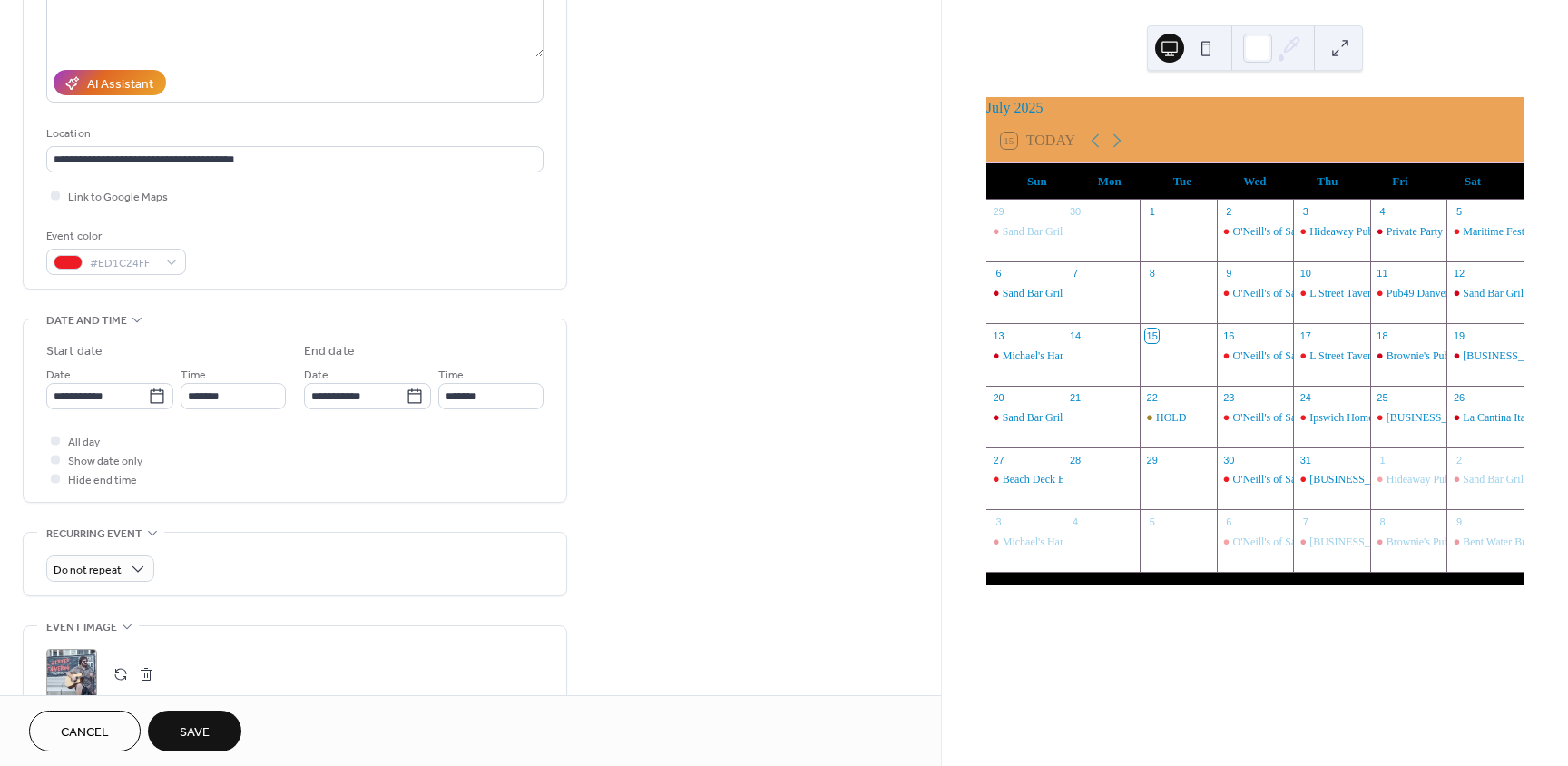 click on "Save" at bounding box center (194, 731) 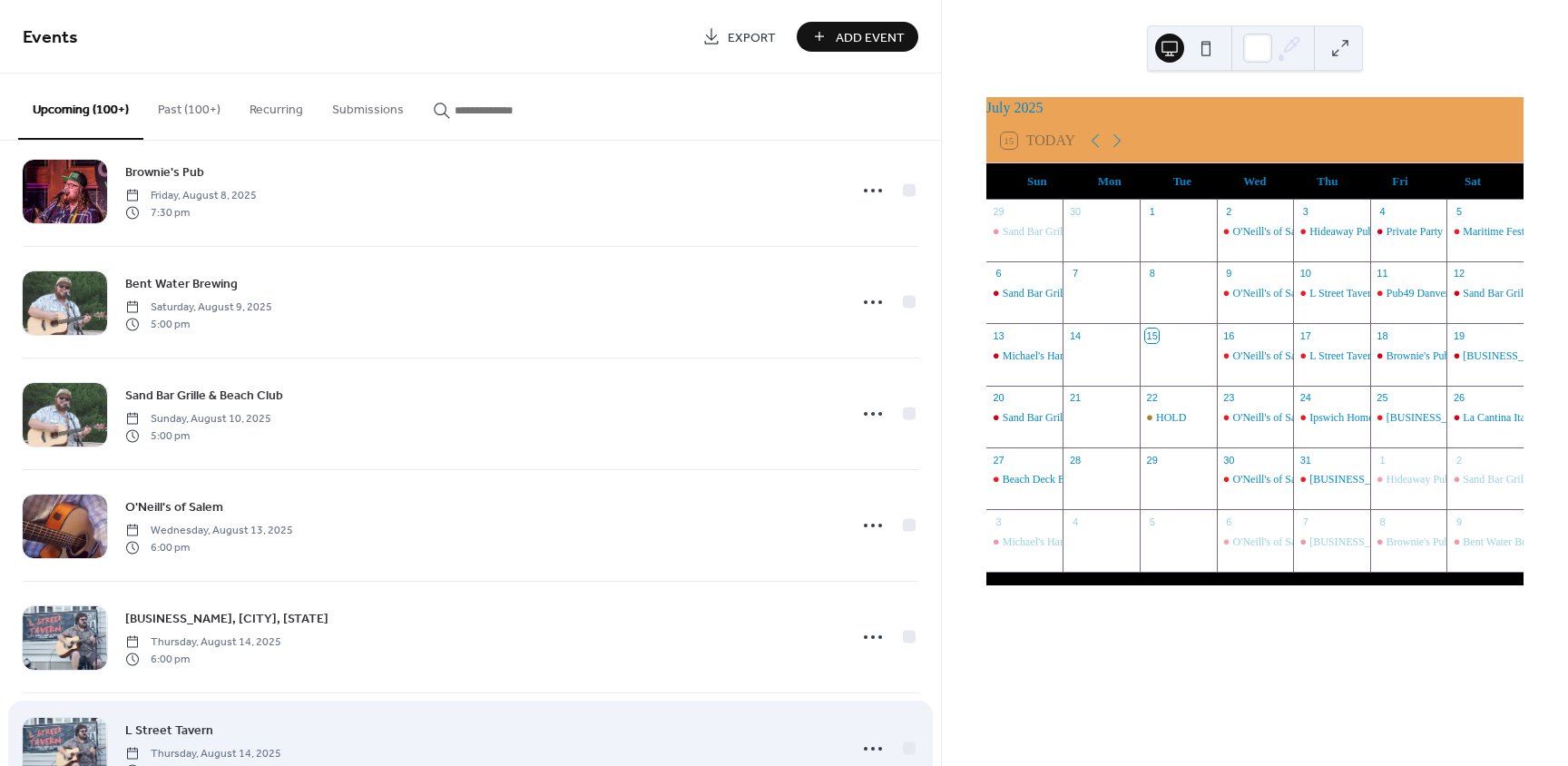 scroll, scrollTop: 2178, scrollLeft: 0, axis: vertical 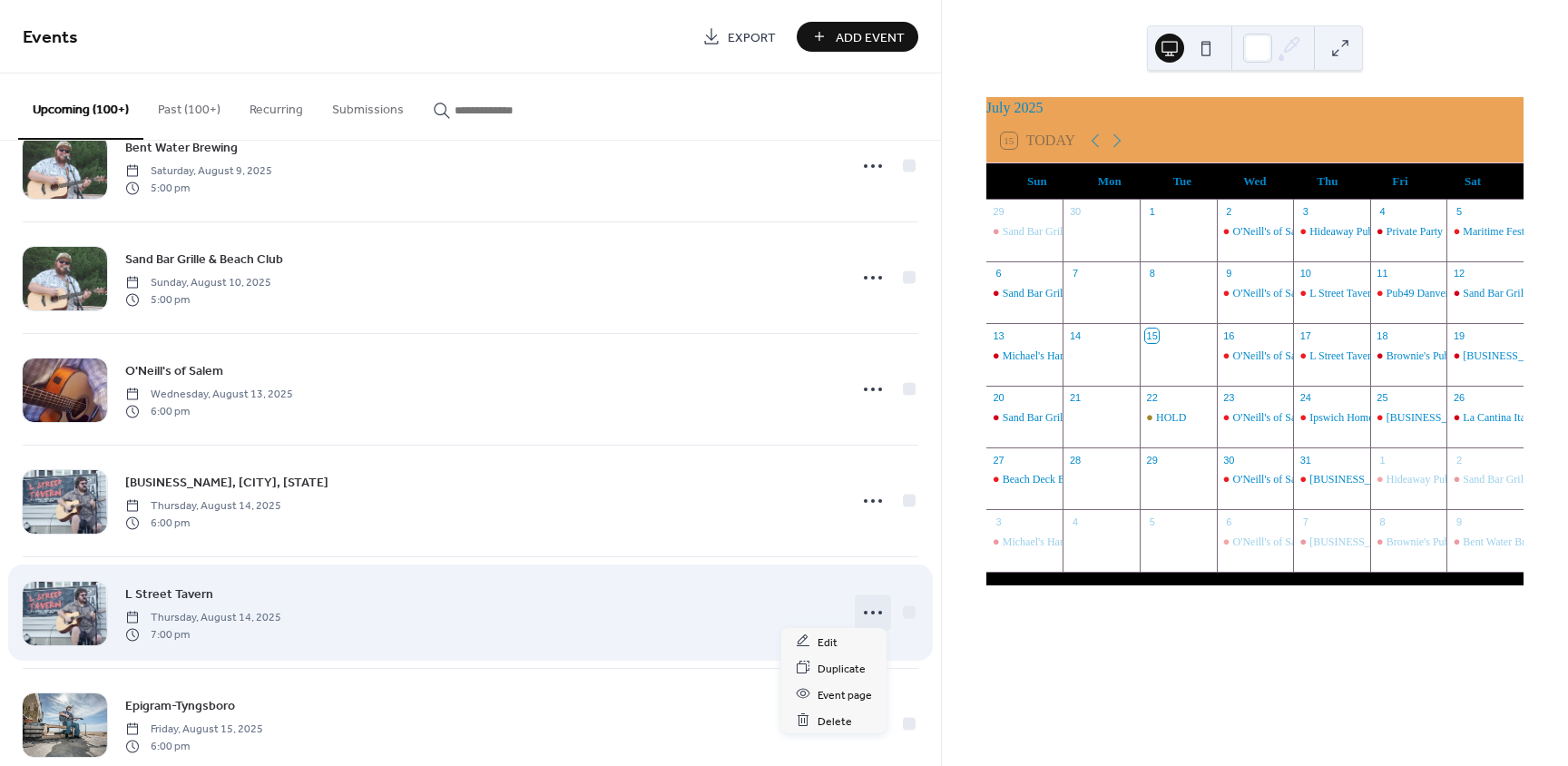 click 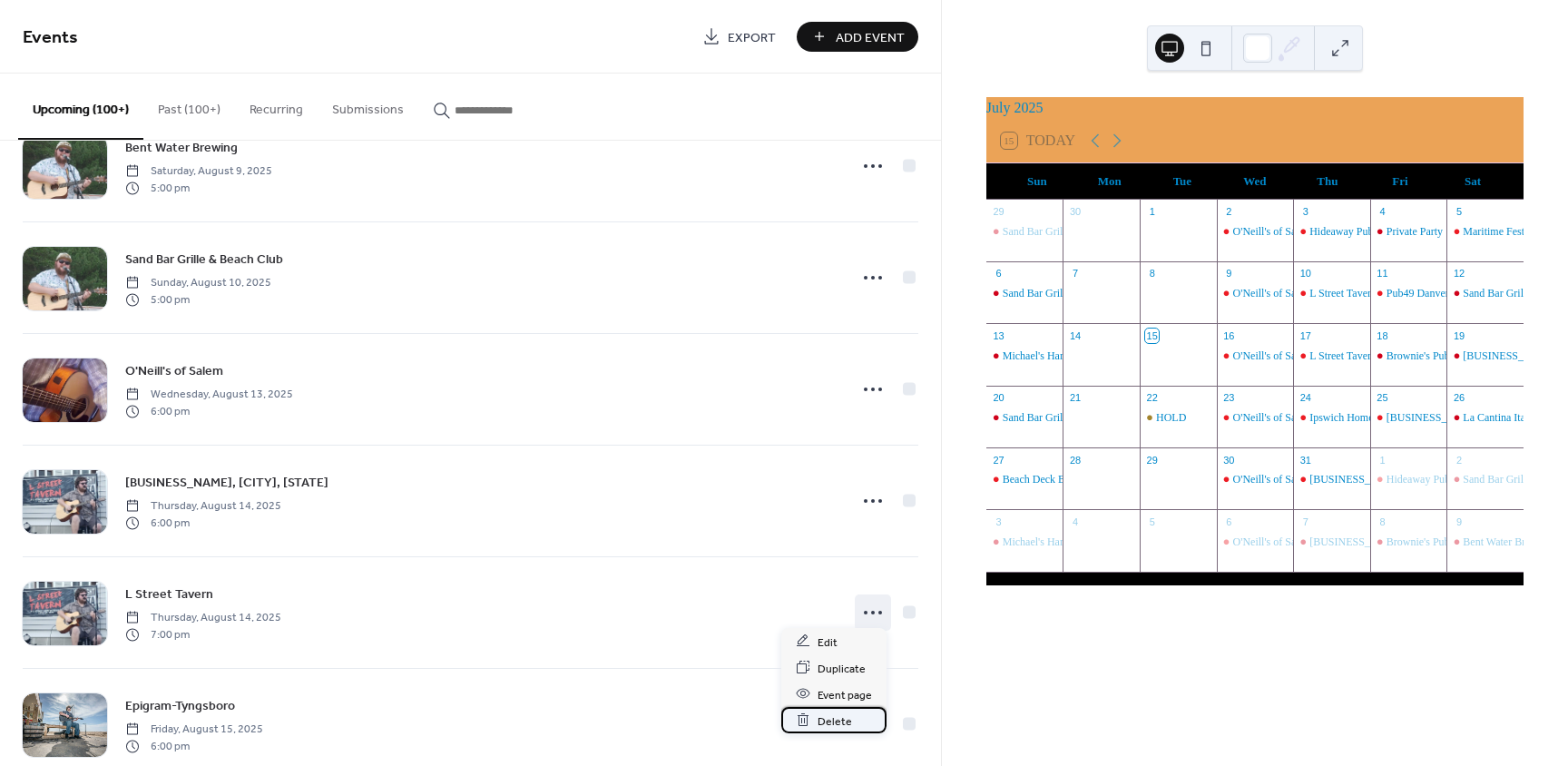 click on "Delete" at bounding box center (835, 721) 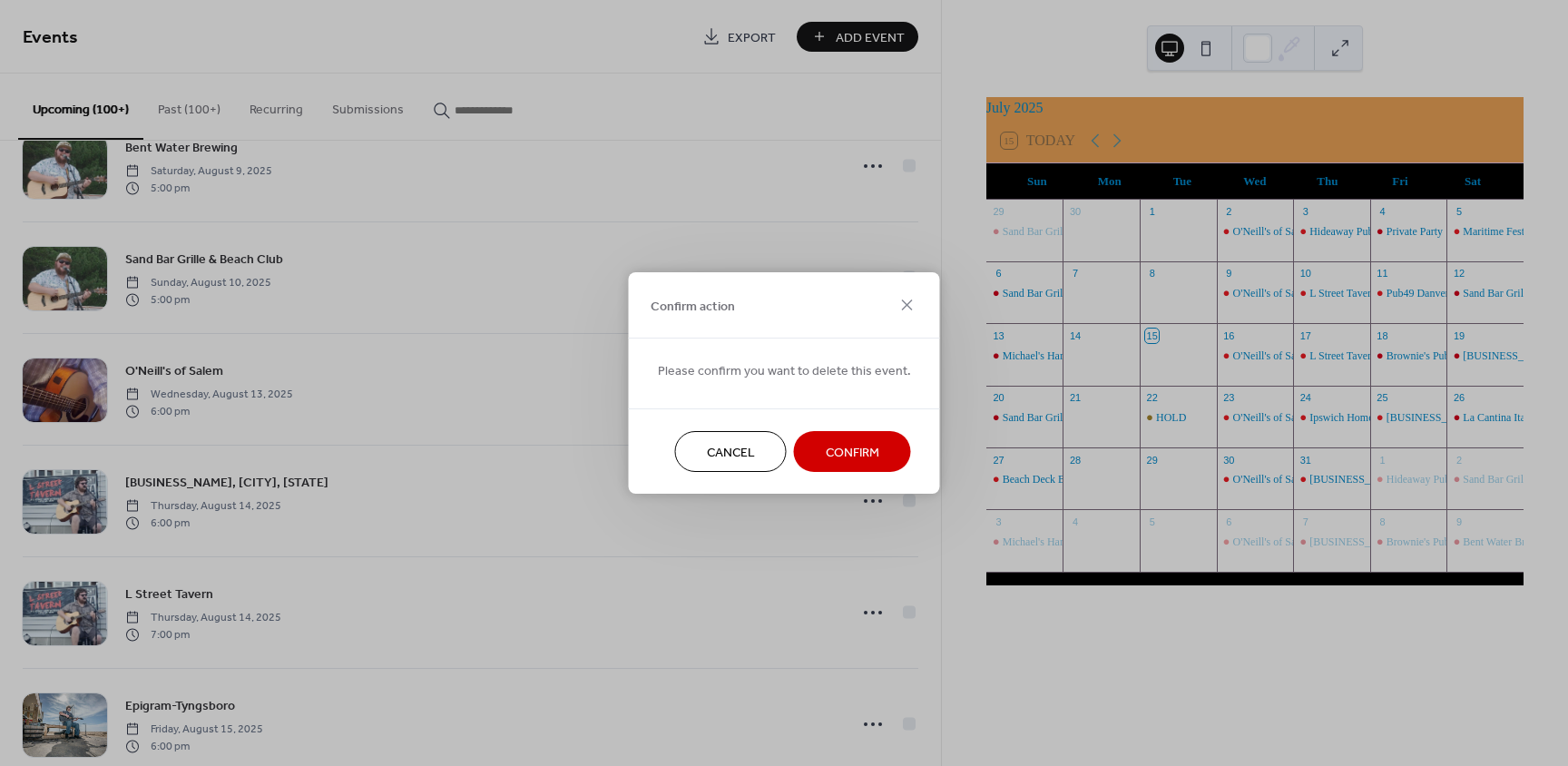 click on "Confirm" at bounding box center (852, 451) 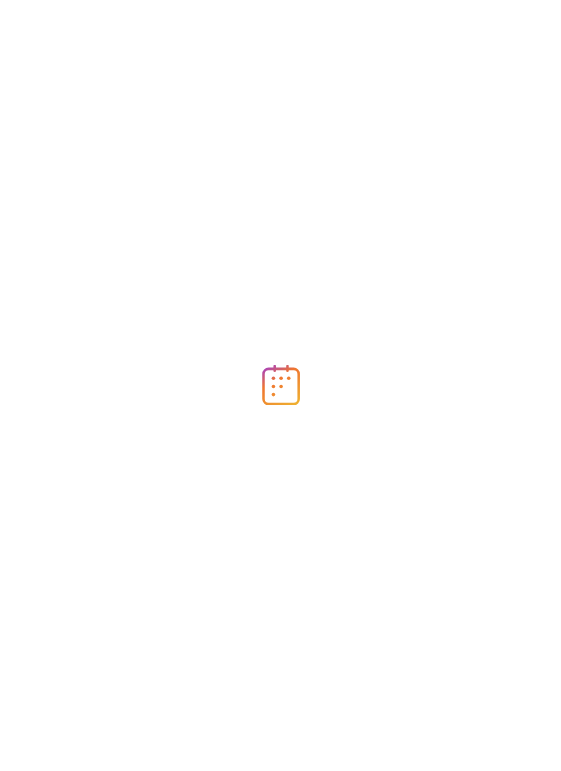scroll, scrollTop: 0, scrollLeft: 0, axis: both 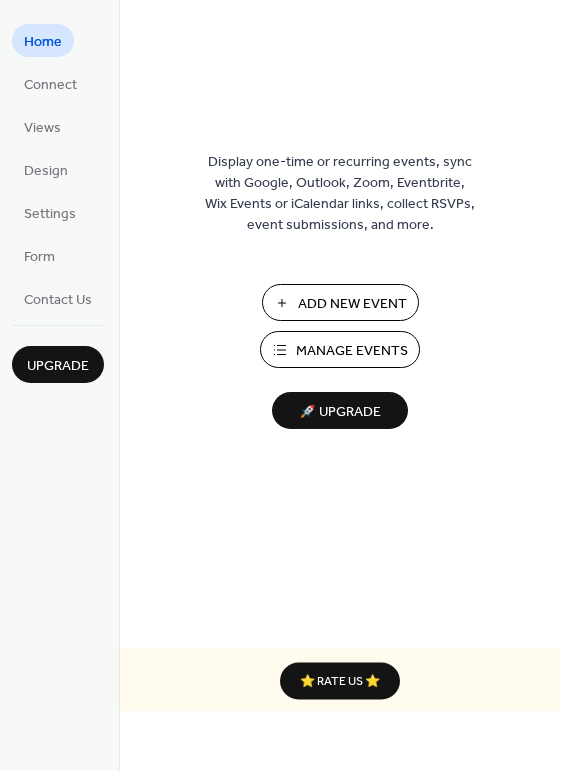 click on "Manage Events" at bounding box center (352, 351) 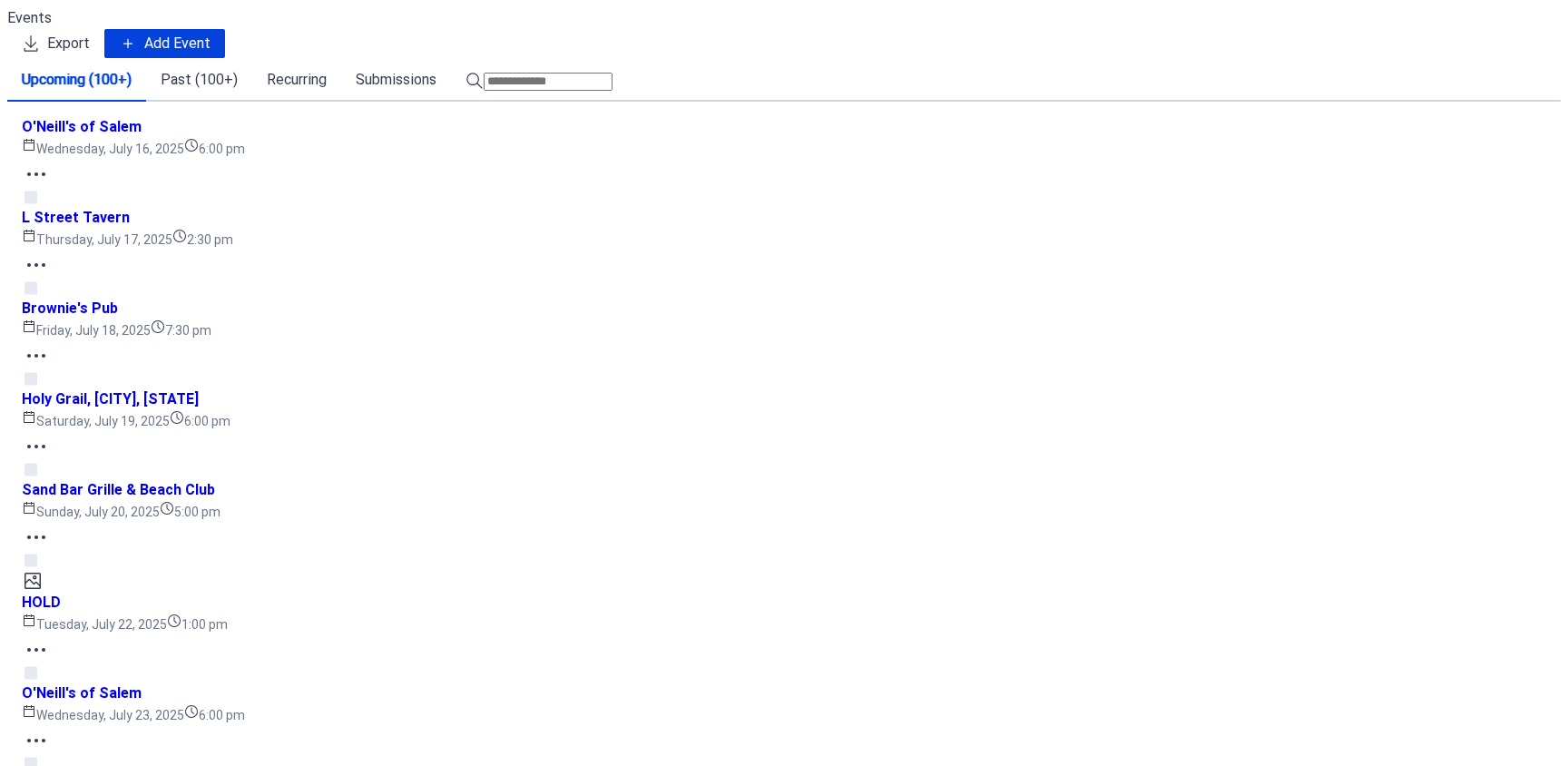 scroll, scrollTop: 0, scrollLeft: 0, axis: both 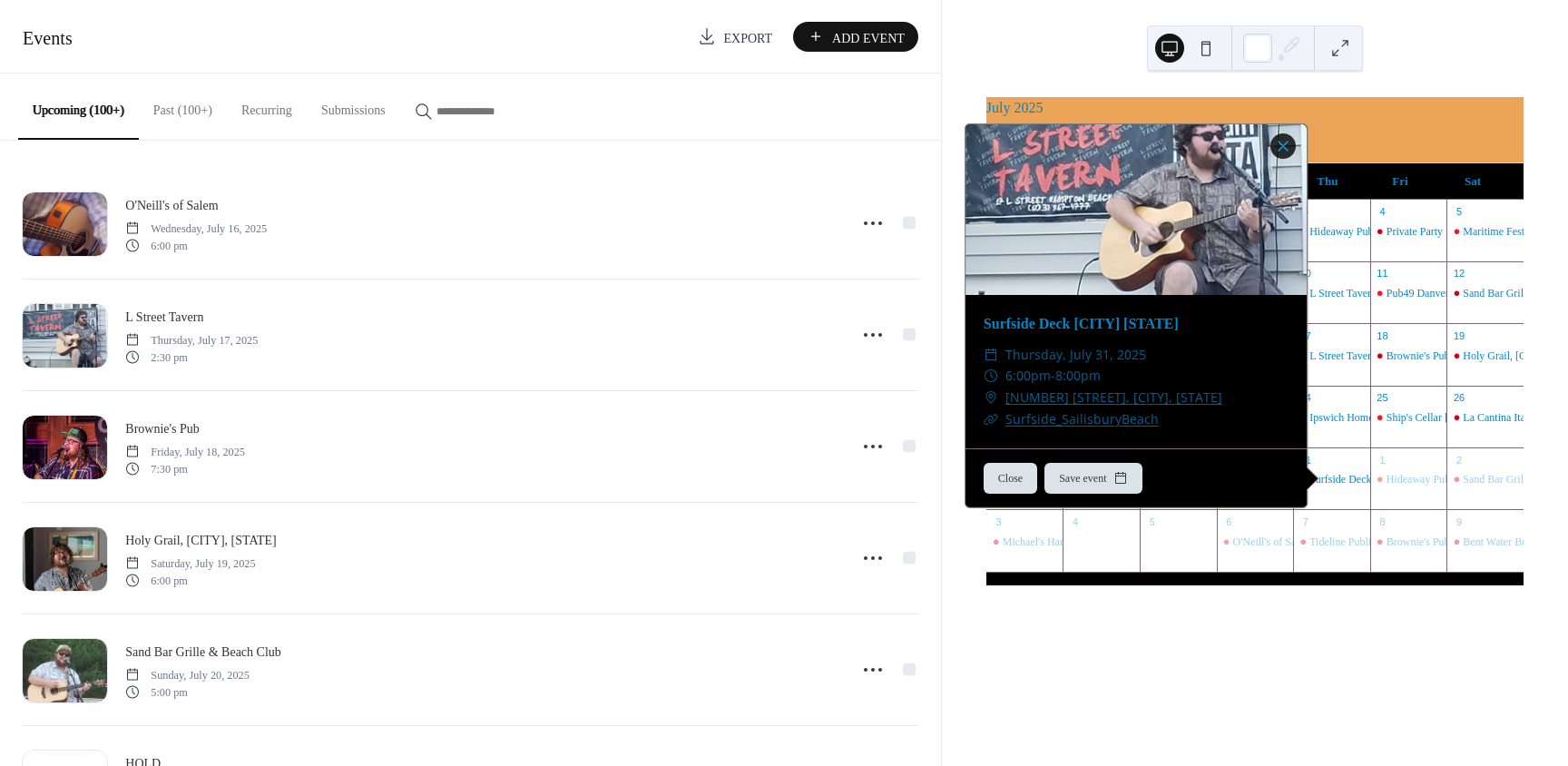 drag, startPoint x: 1121, startPoint y: 693, endPoint x: 1121, endPoint y: 667, distance: 26 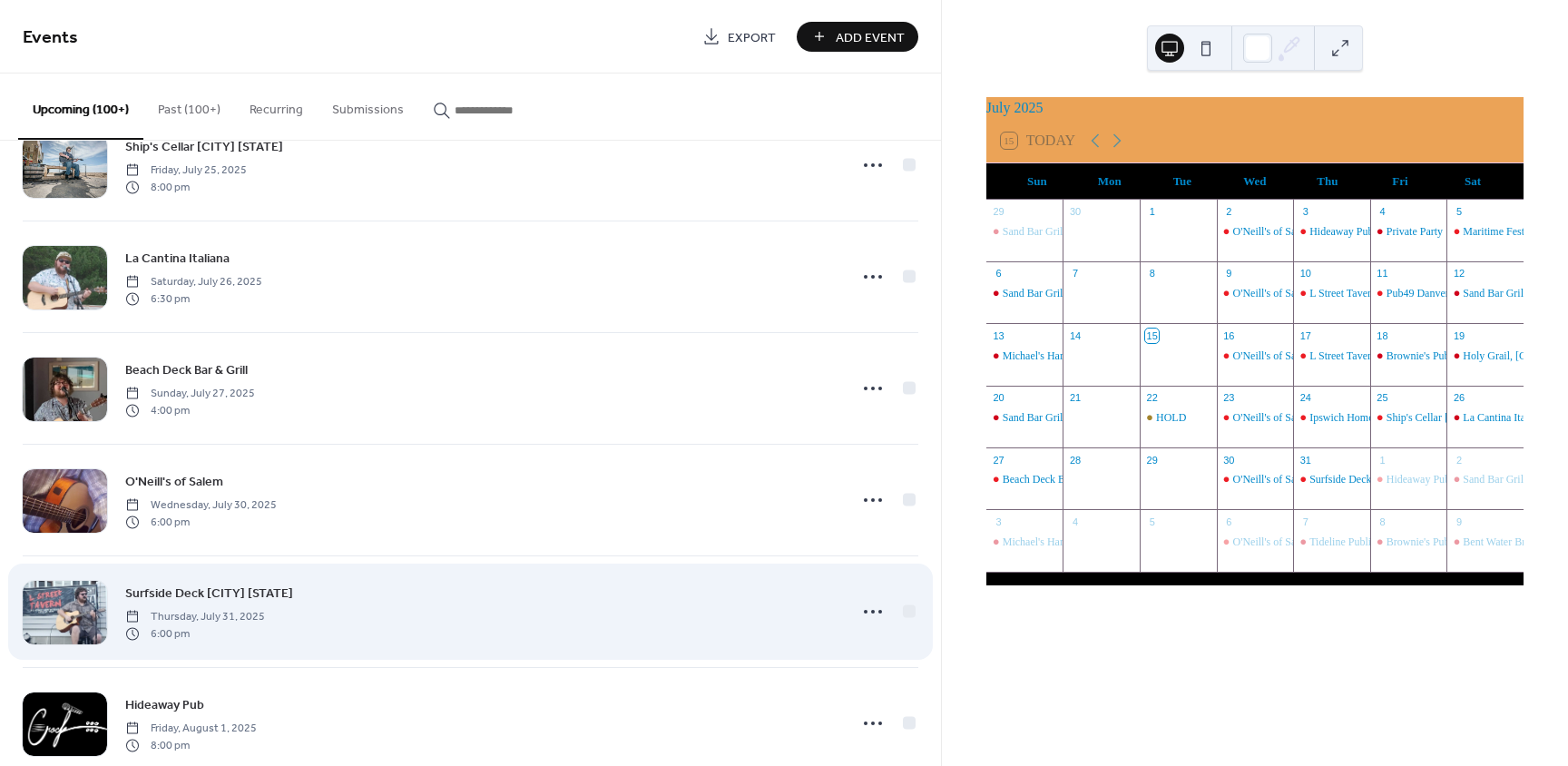 scroll, scrollTop: 953, scrollLeft: 0, axis: vertical 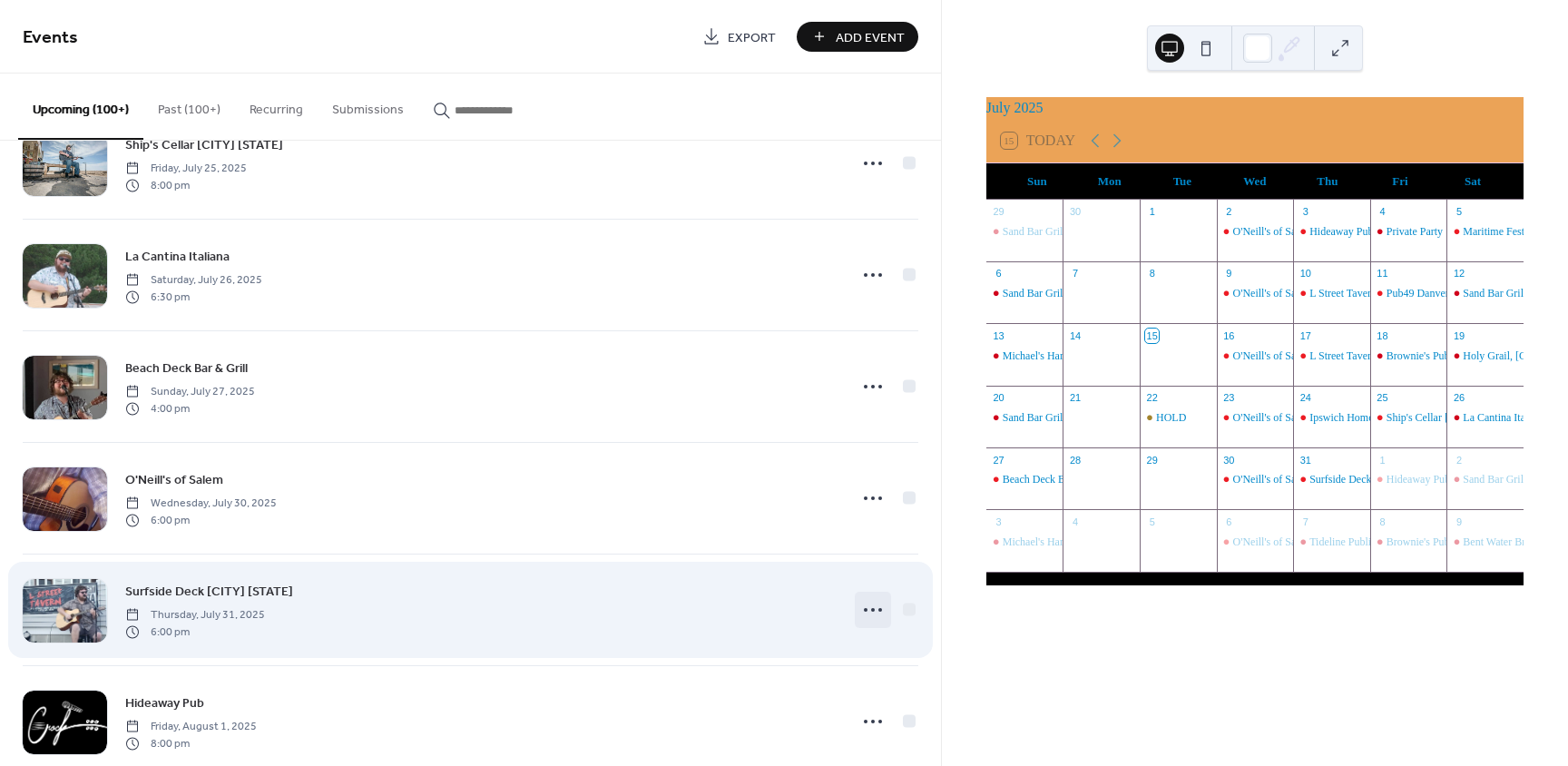 click 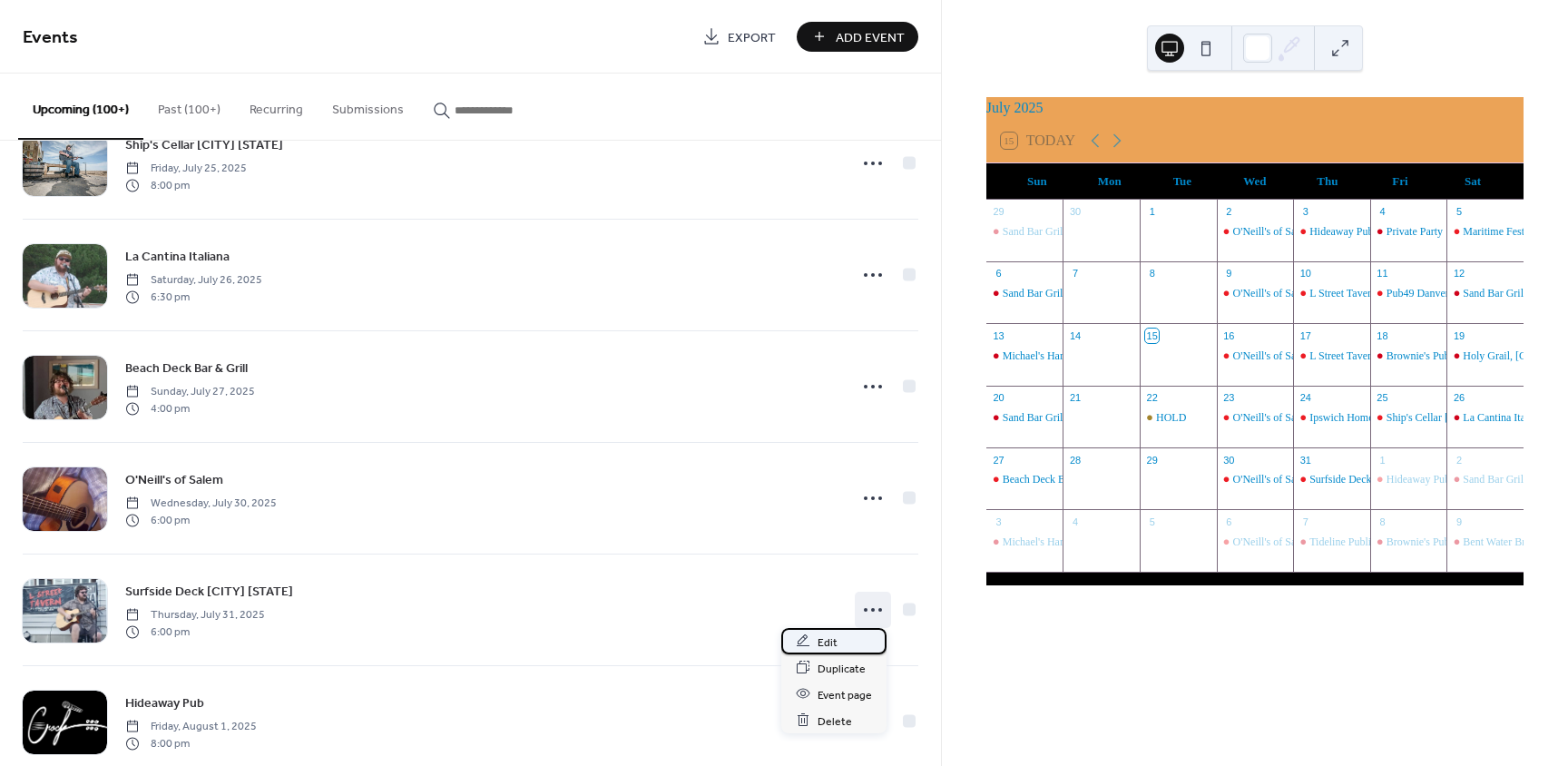 click on "Edit" at bounding box center [834, 641] 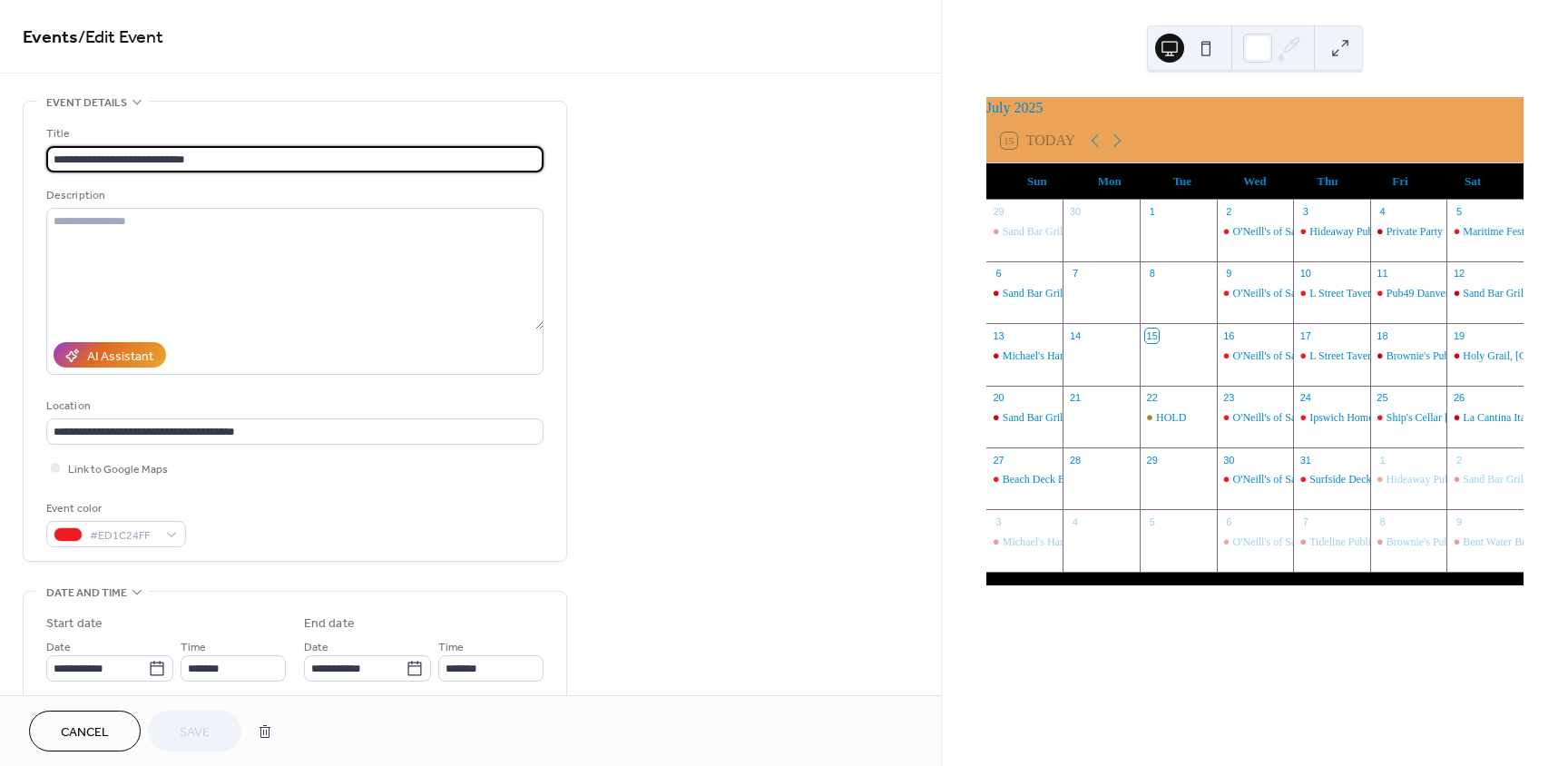 scroll, scrollTop: 408, scrollLeft: 0, axis: vertical 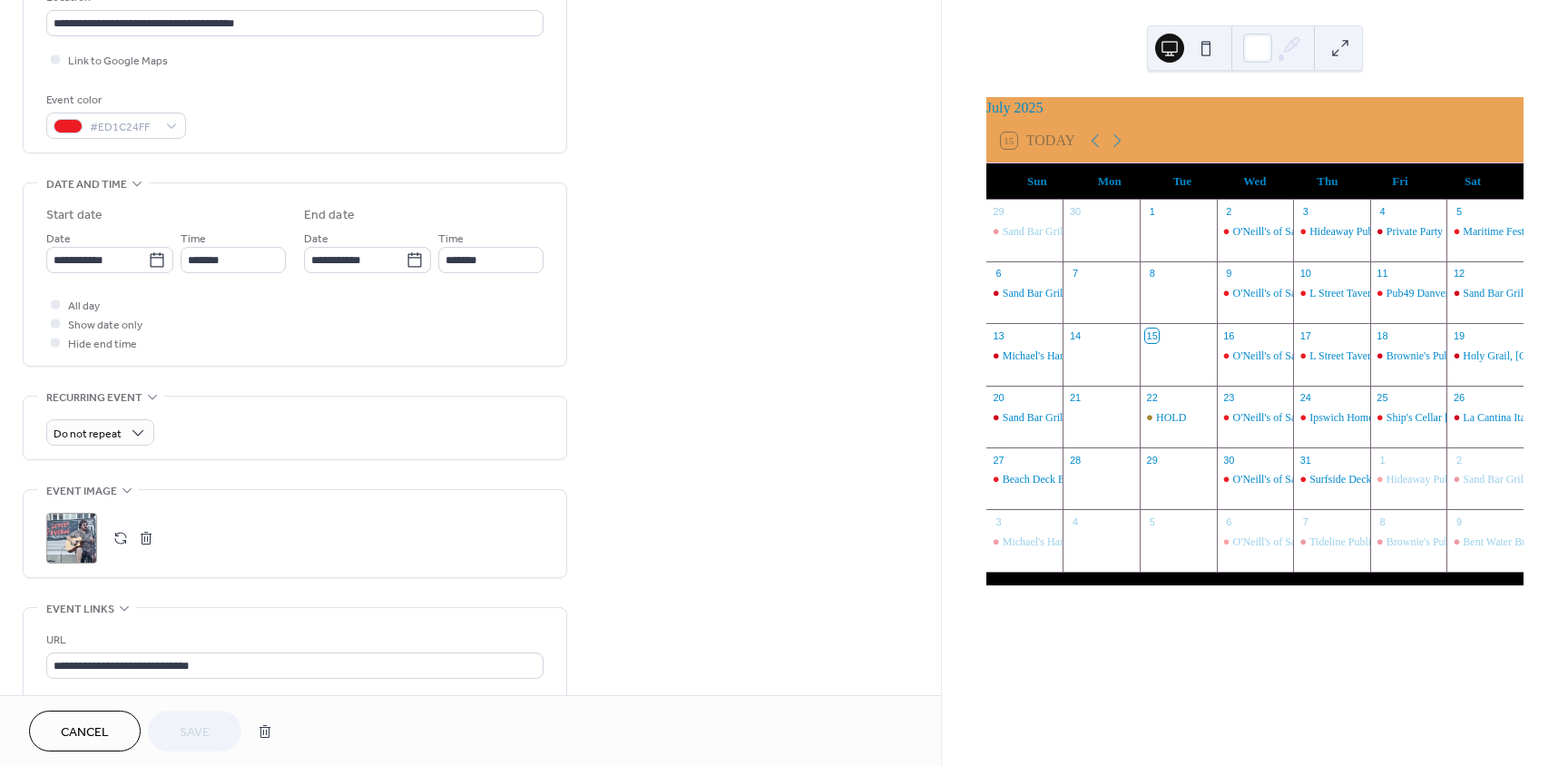 click on ";" at bounding box center (72, 538) 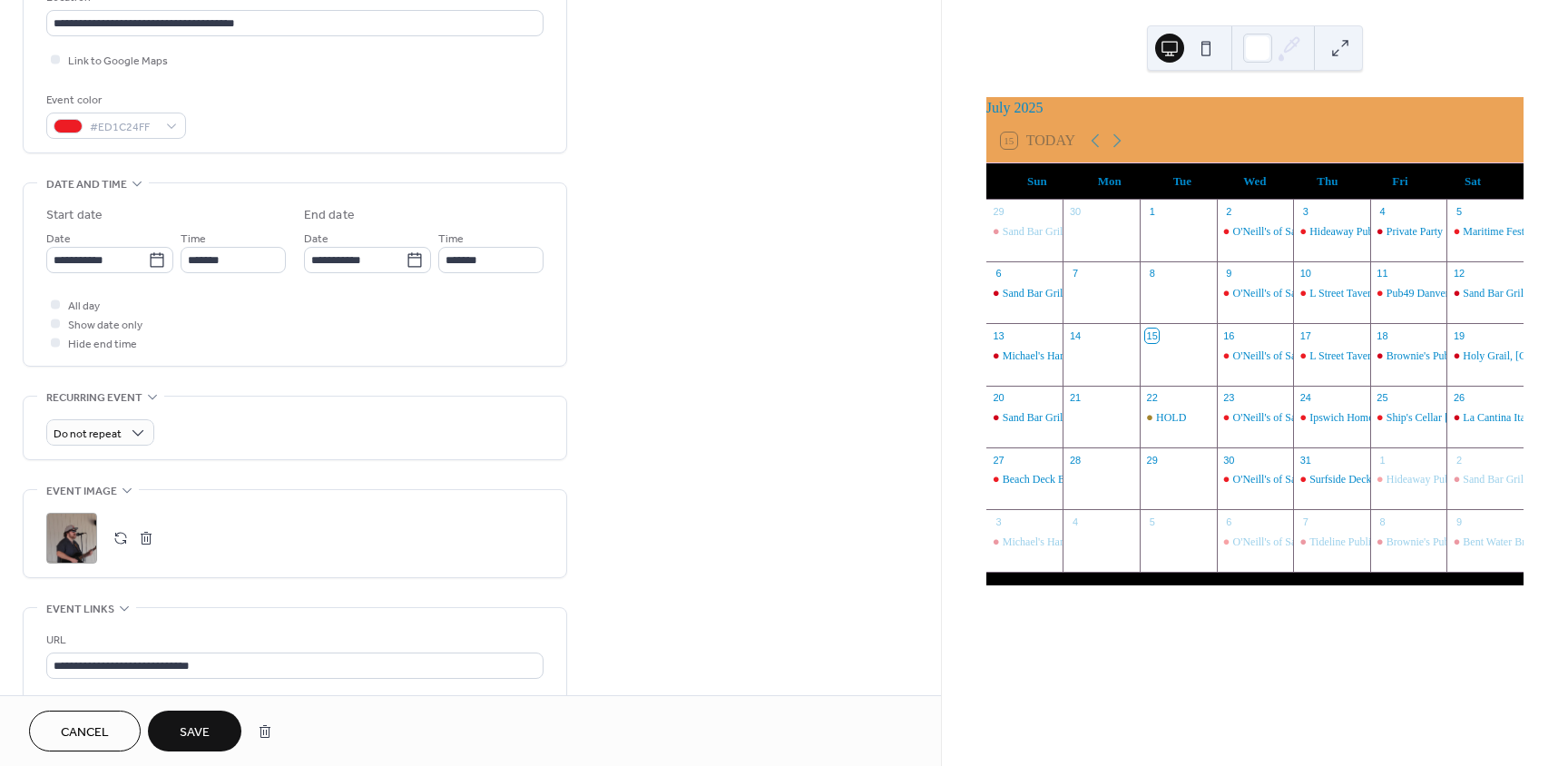 click on "Save" at bounding box center [194, 732] 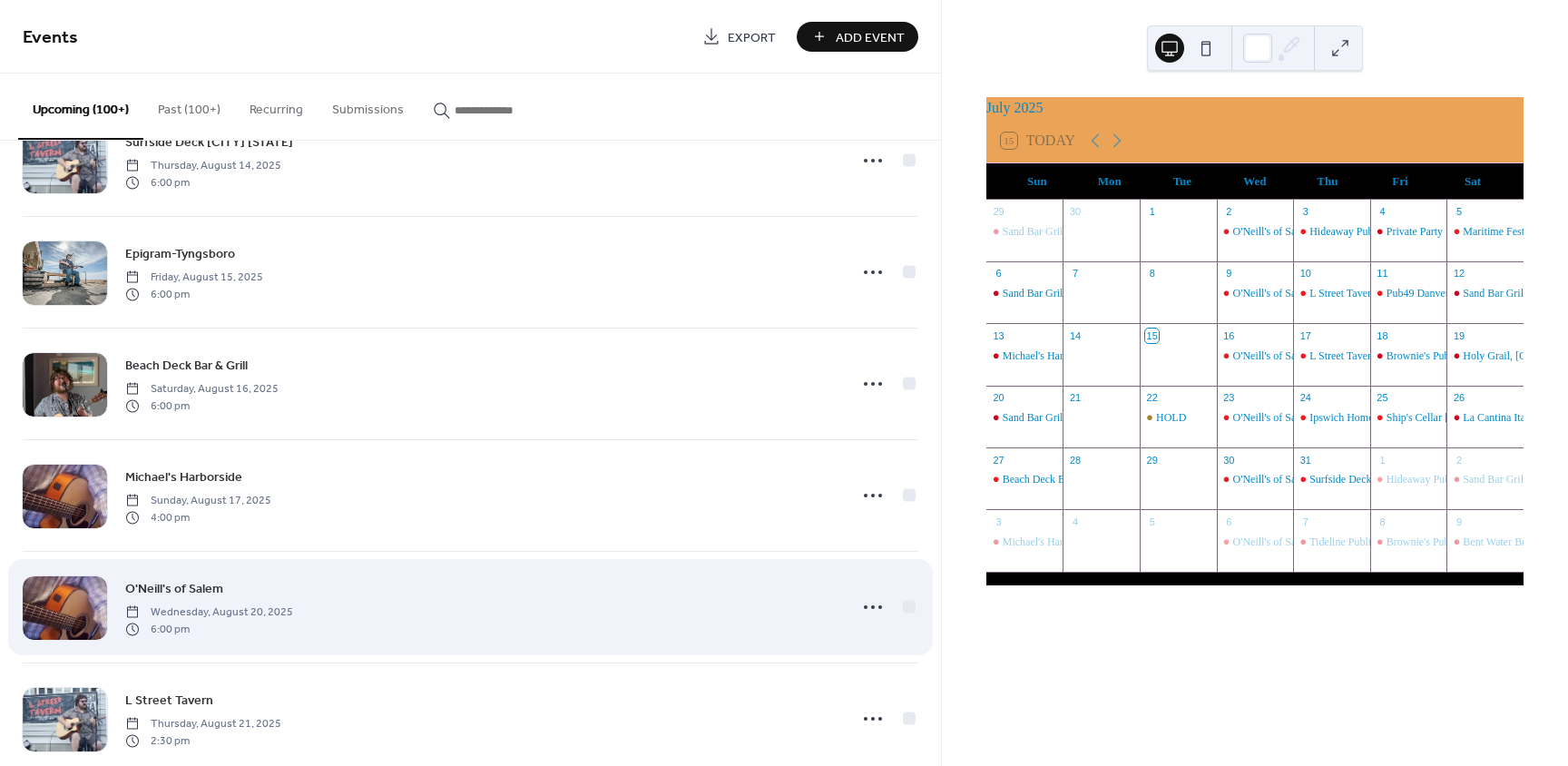 scroll, scrollTop: 2497, scrollLeft: 0, axis: vertical 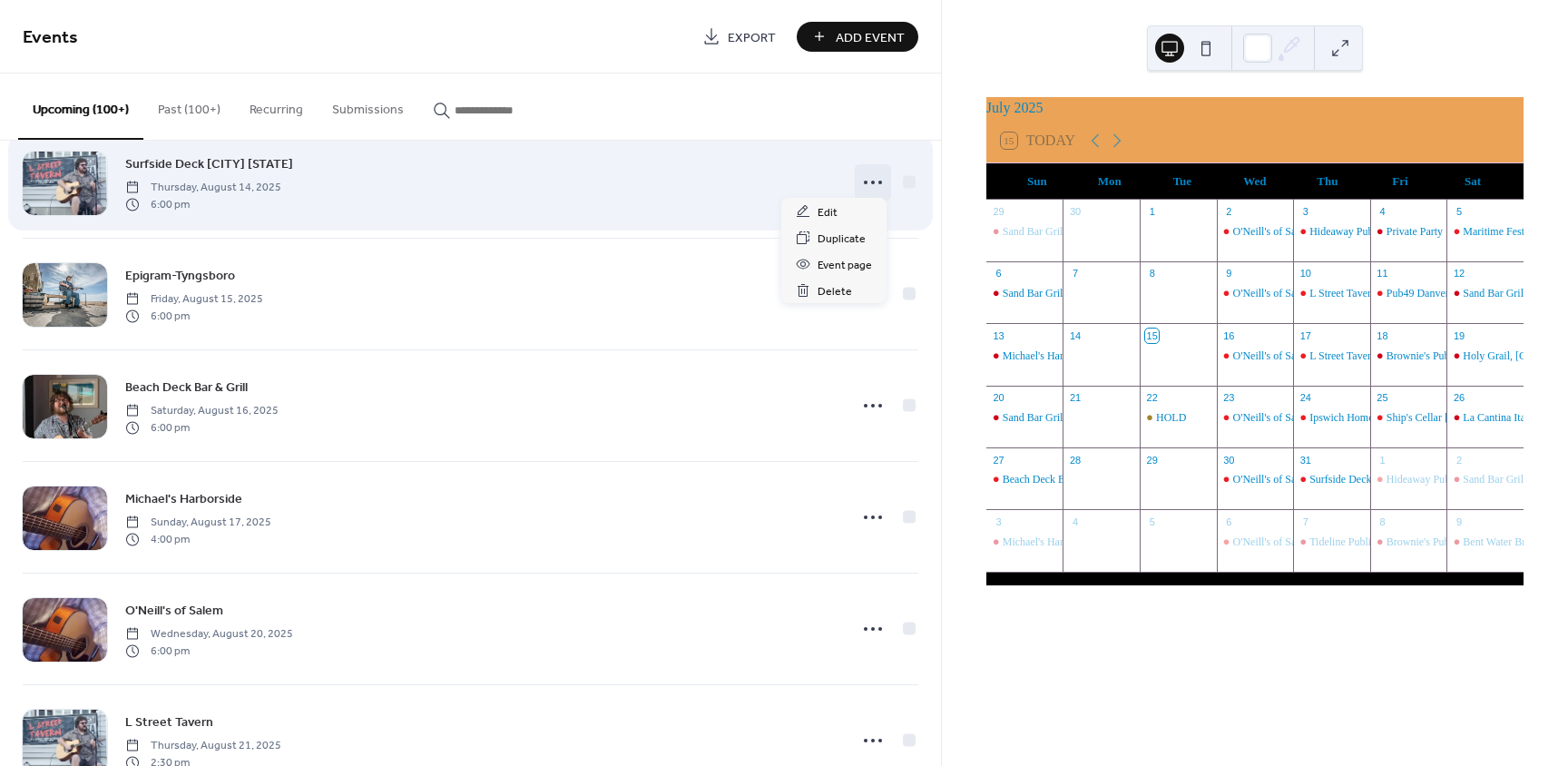 click 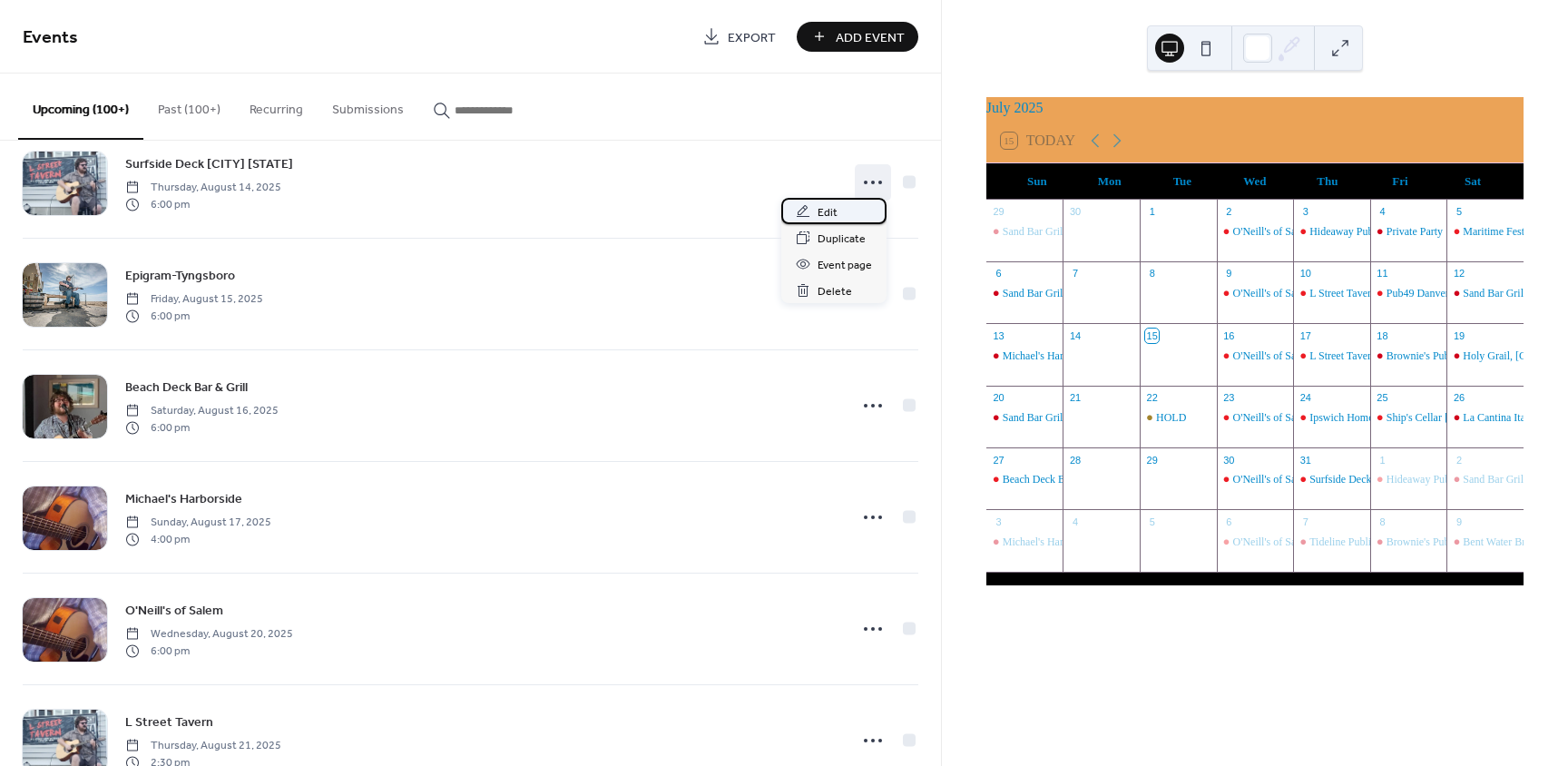 click on "Edit" at bounding box center [834, 211] 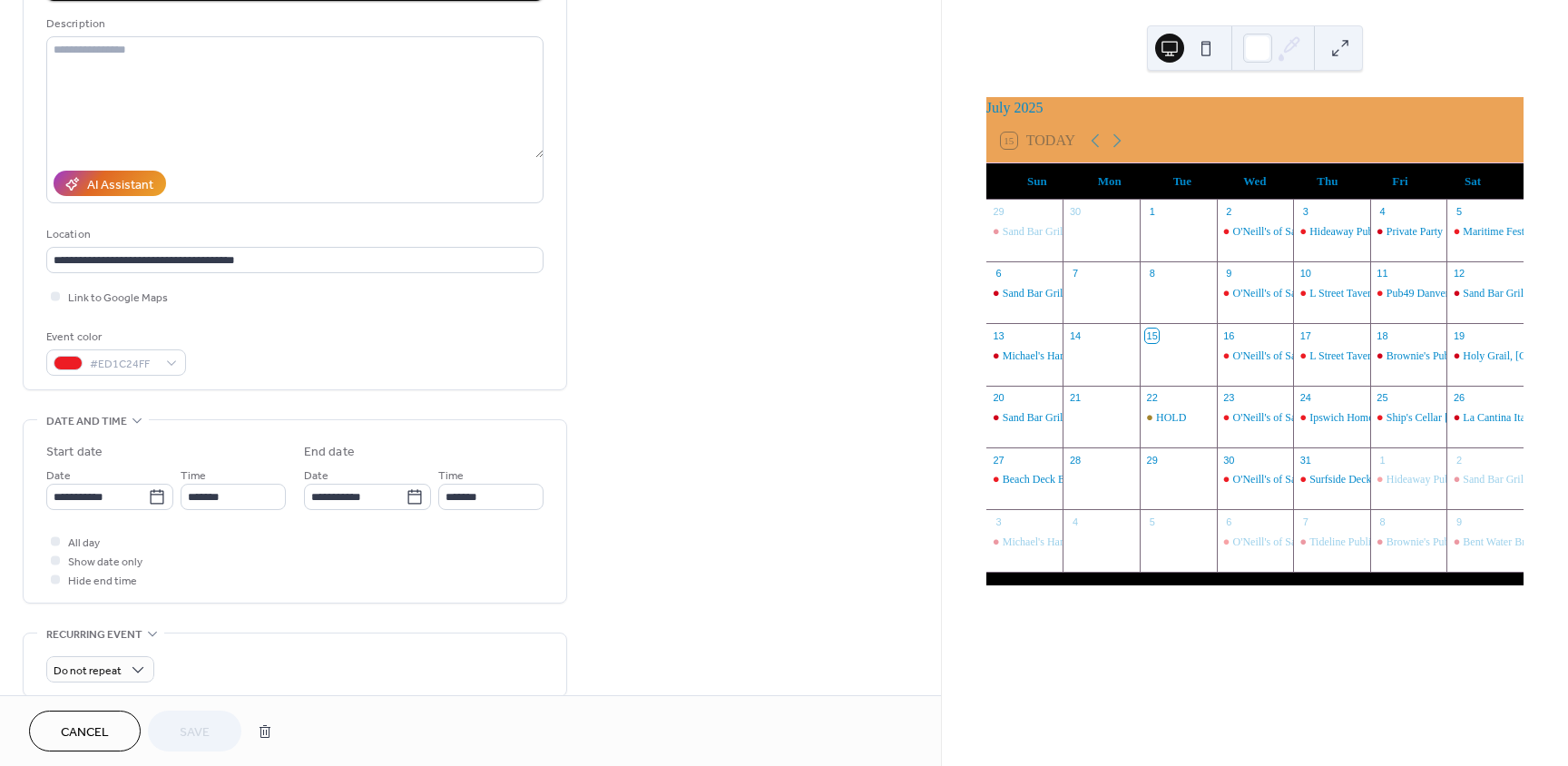 scroll, scrollTop: 408, scrollLeft: 0, axis: vertical 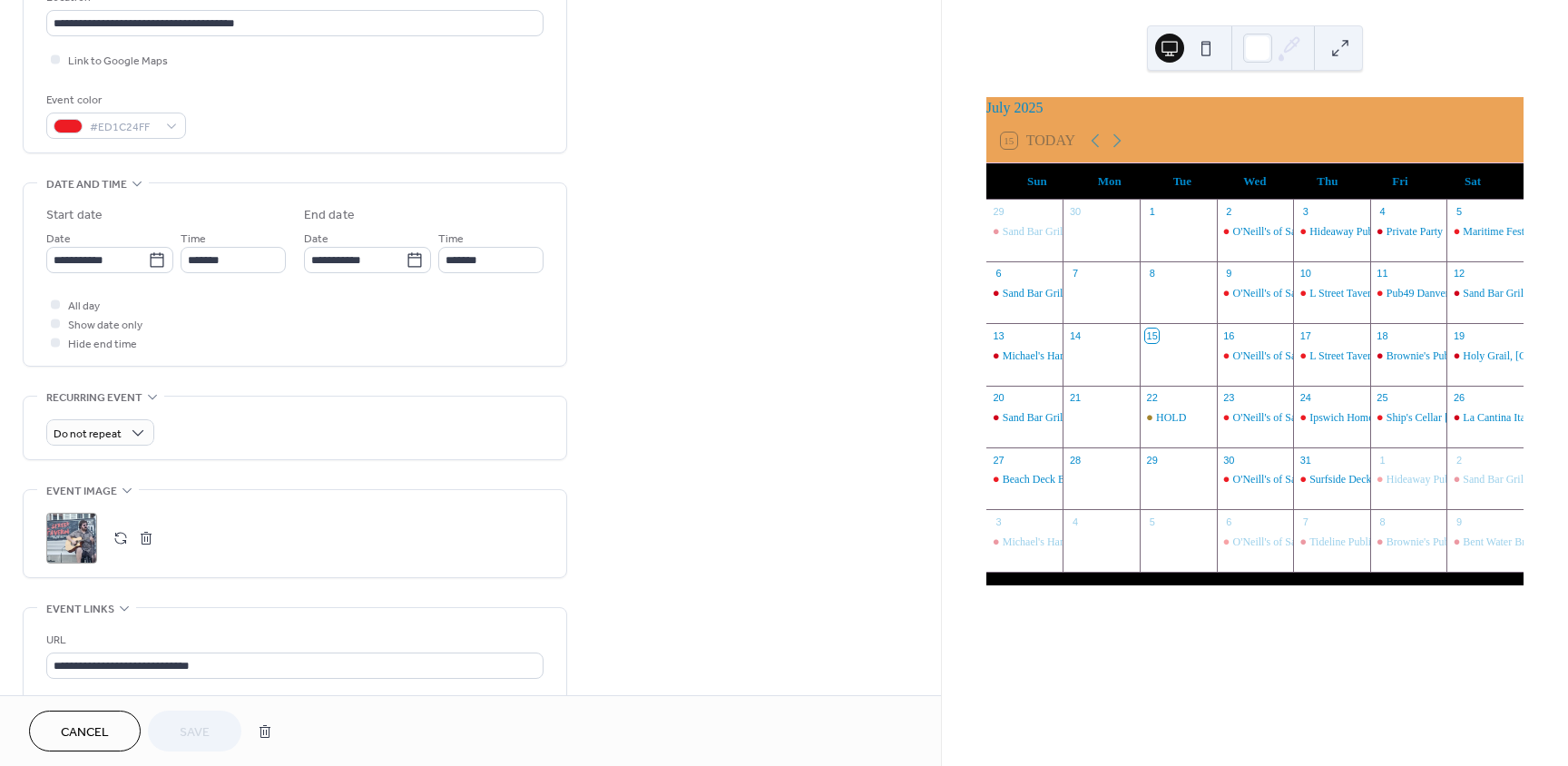 click on ";" at bounding box center [72, 538] 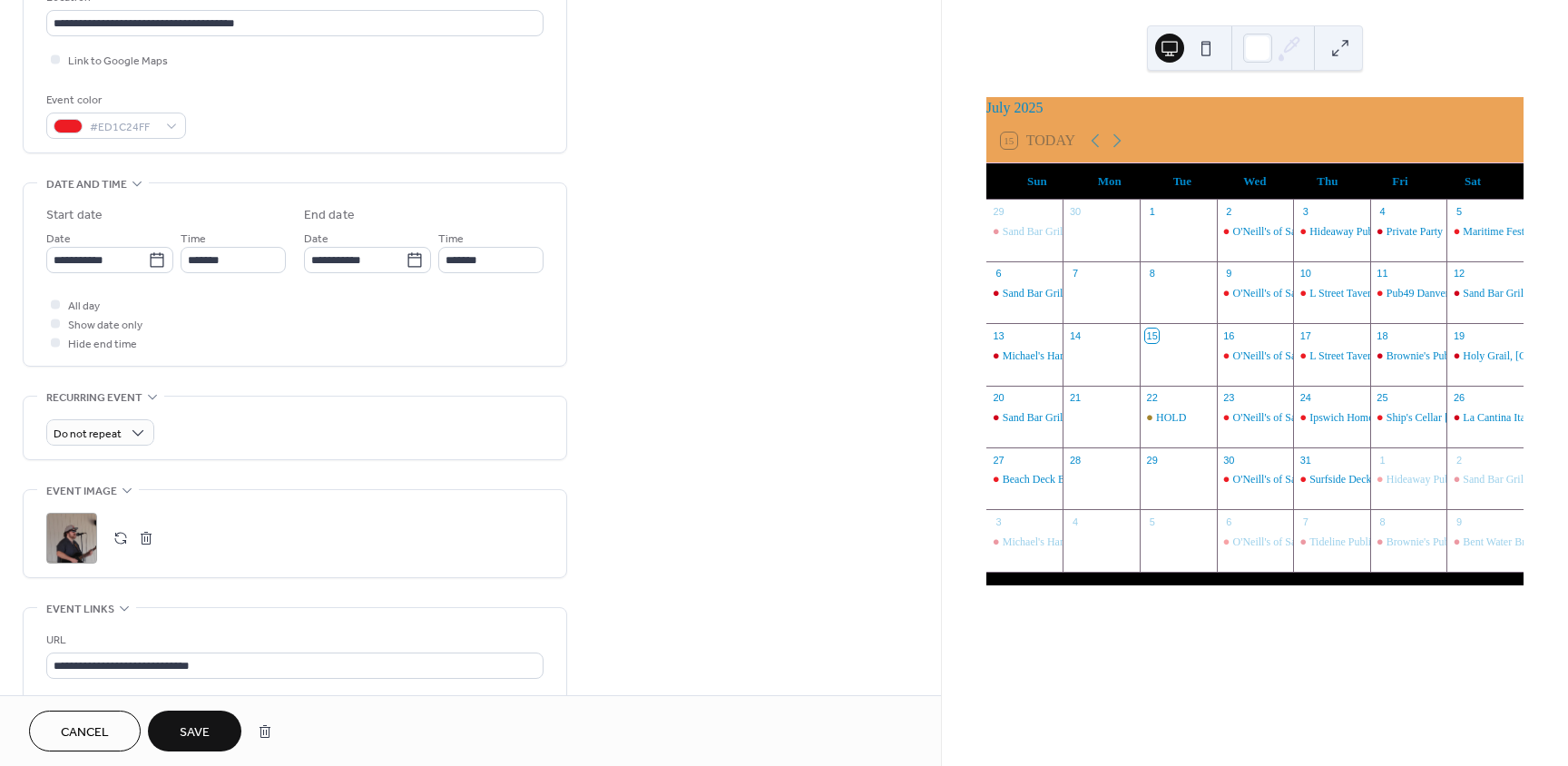 click on "Save" at bounding box center (194, 732) 